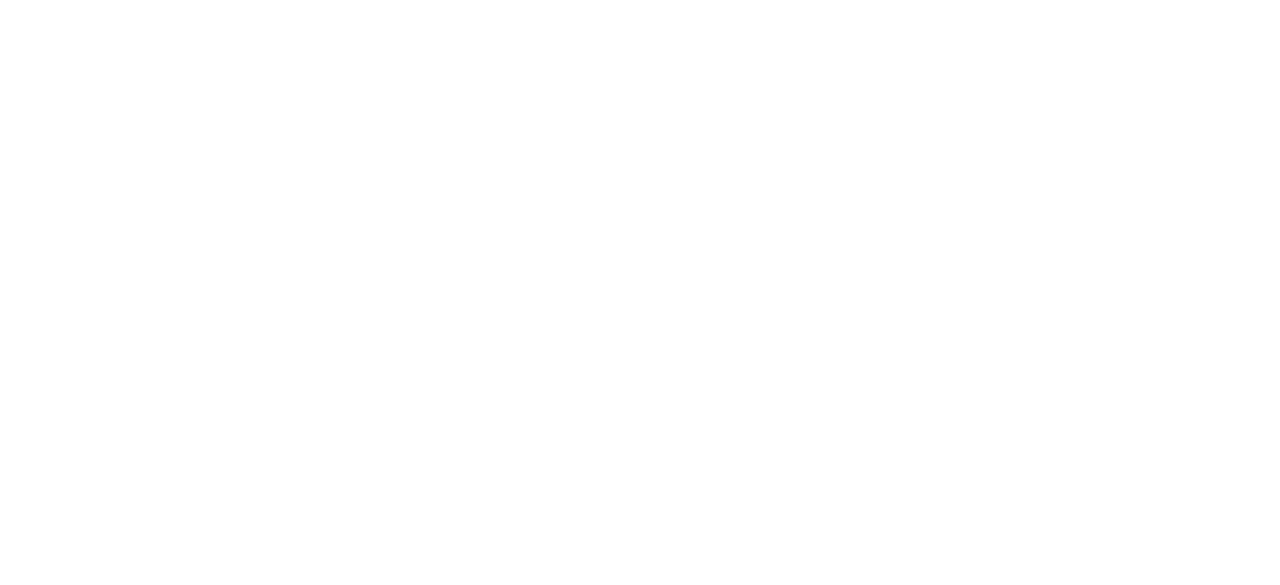 scroll, scrollTop: 0, scrollLeft: 0, axis: both 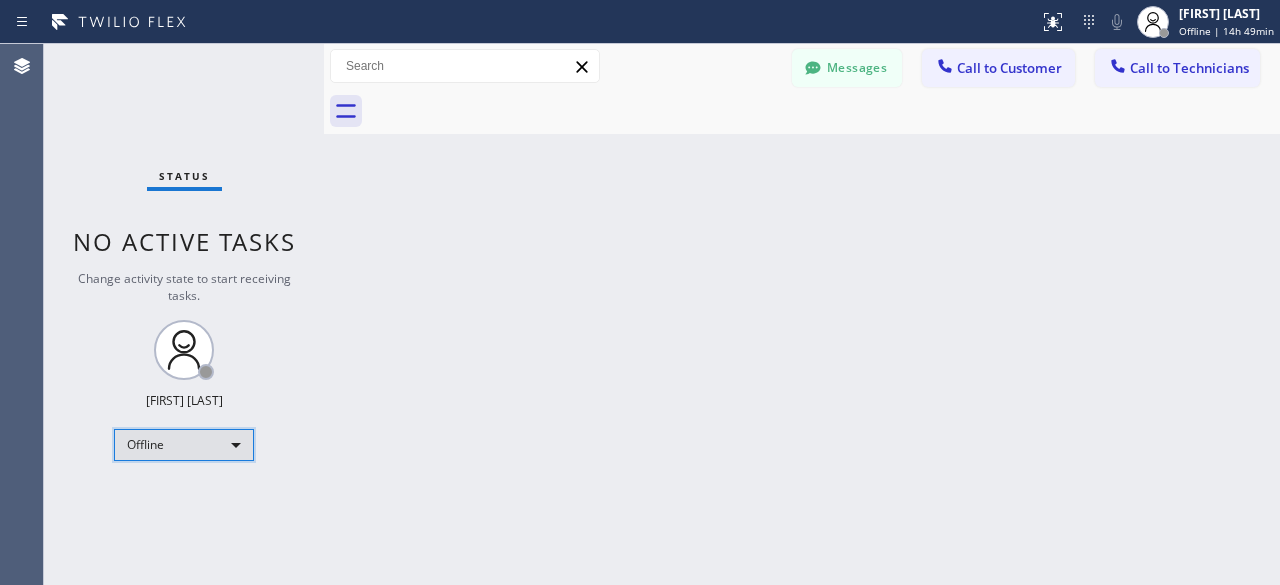 click on "Offline" at bounding box center [184, 445] 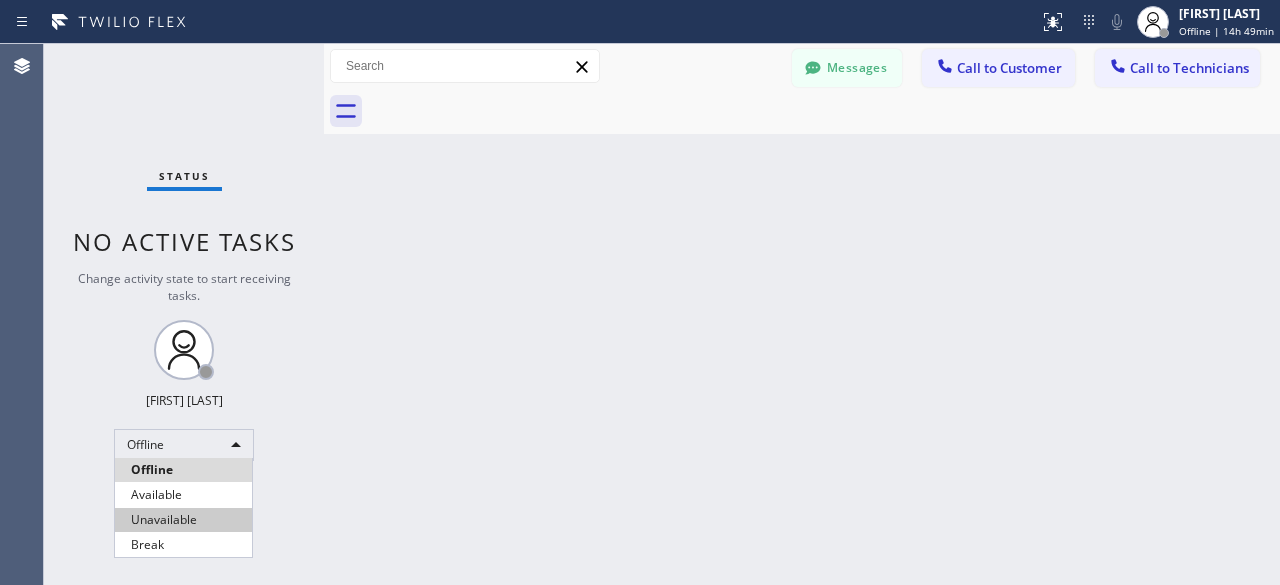 click on "Unavailable" at bounding box center (183, 520) 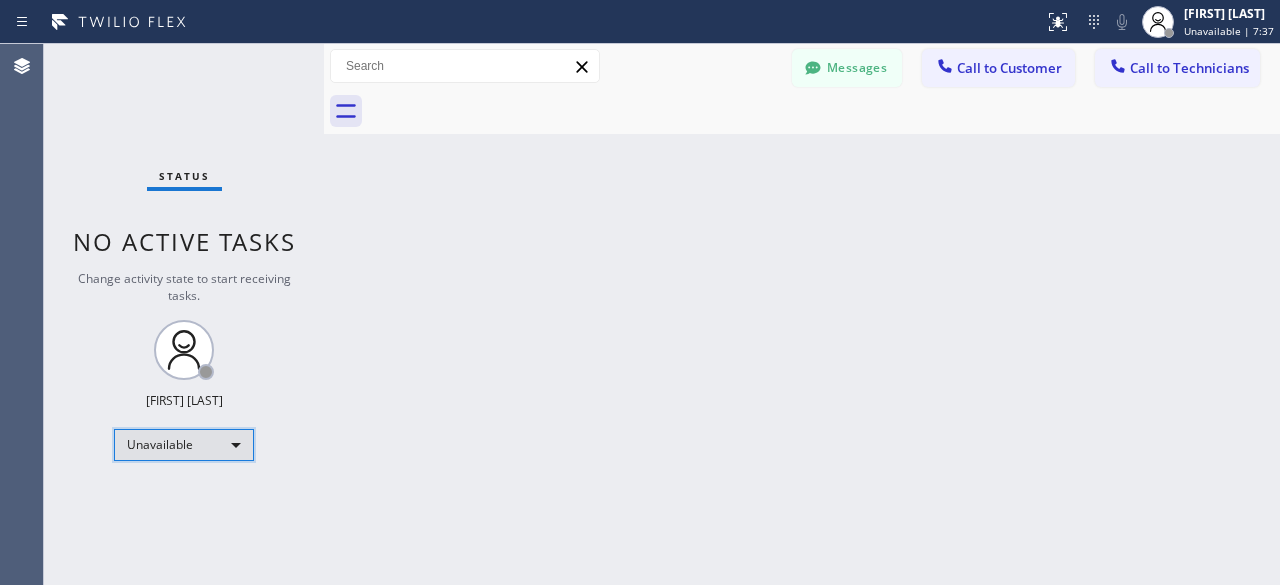 click on "Unavailable" at bounding box center (184, 445) 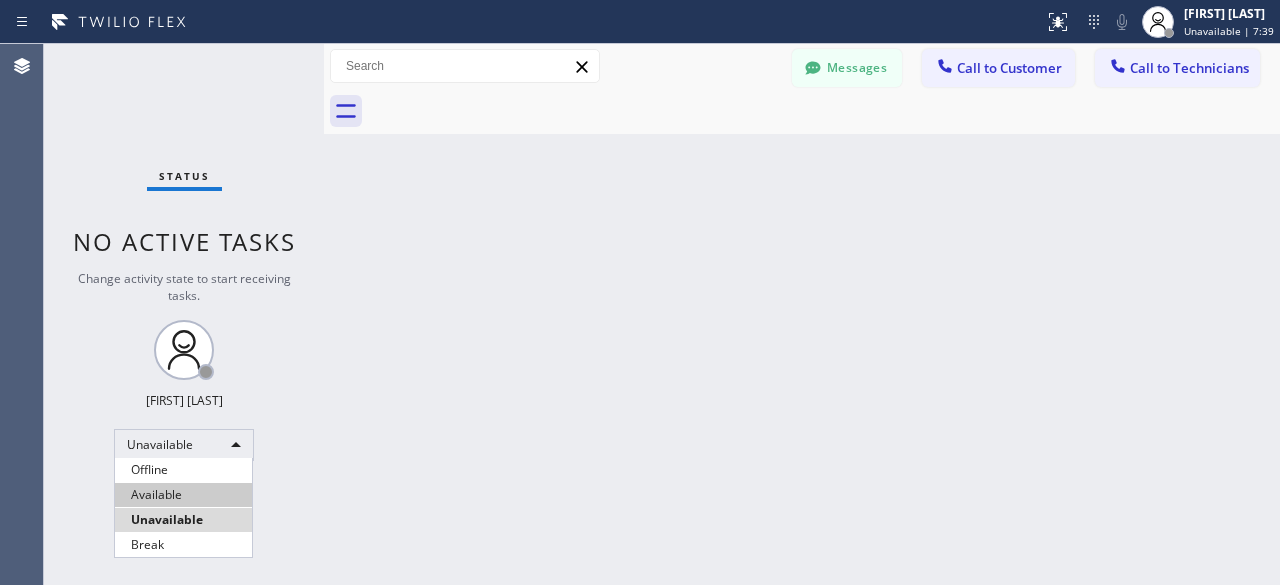 click on "Available" at bounding box center [183, 495] 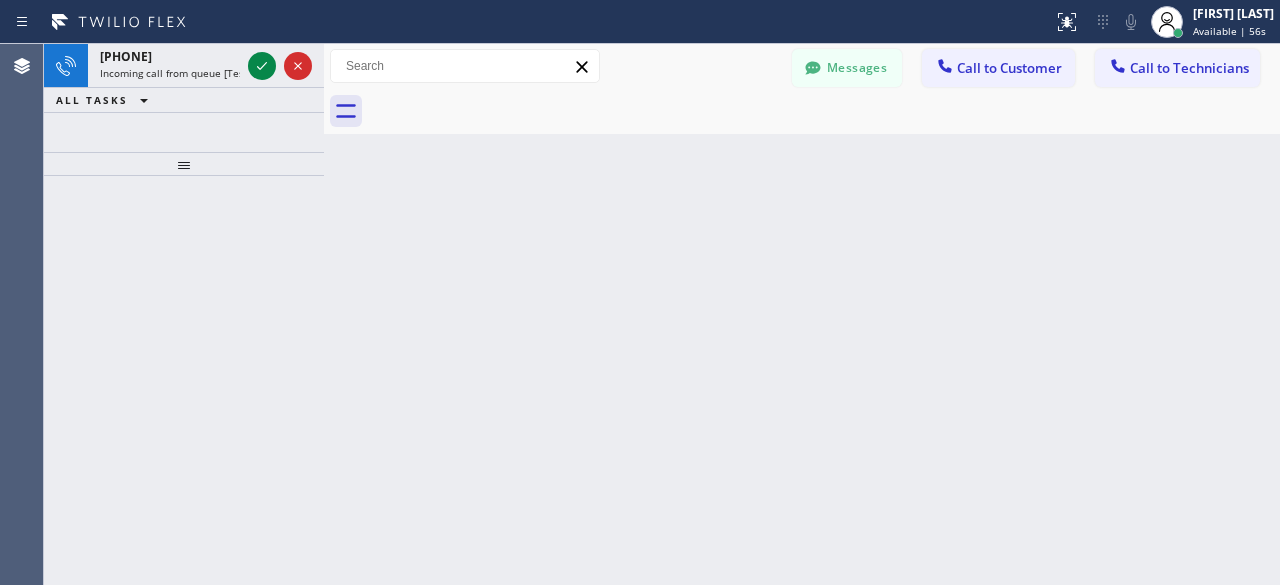 click at bounding box center [184, 380] 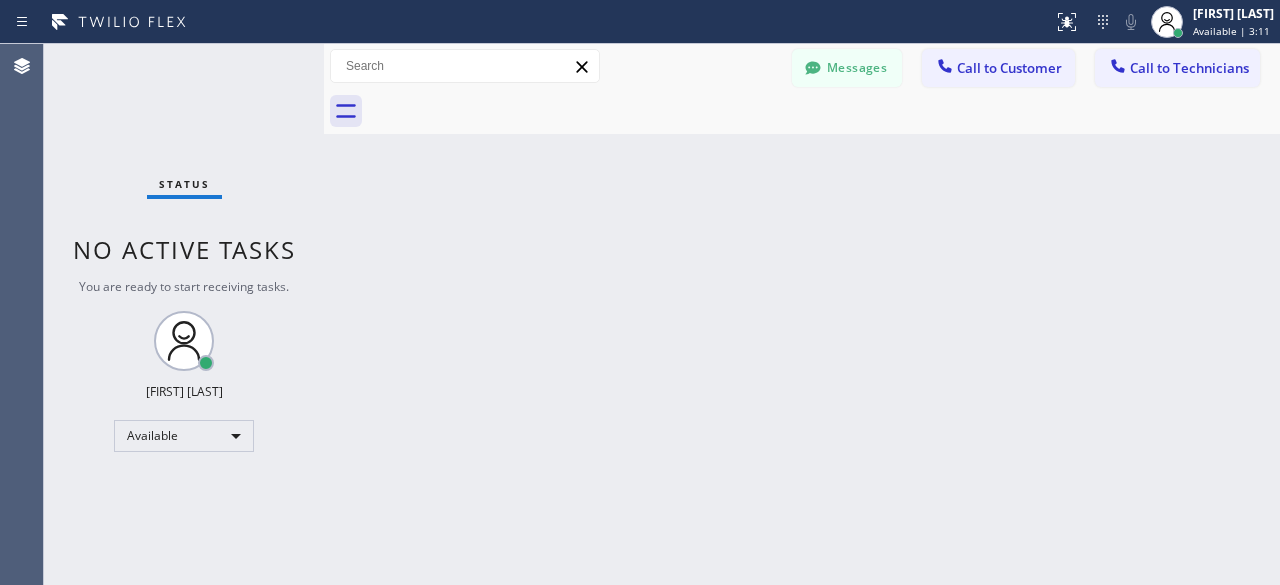 click on "Status   No active tasks     You are ready to start receiving tasks.   [FIRST] [LAST] Available" at bounding box center (184, 314) 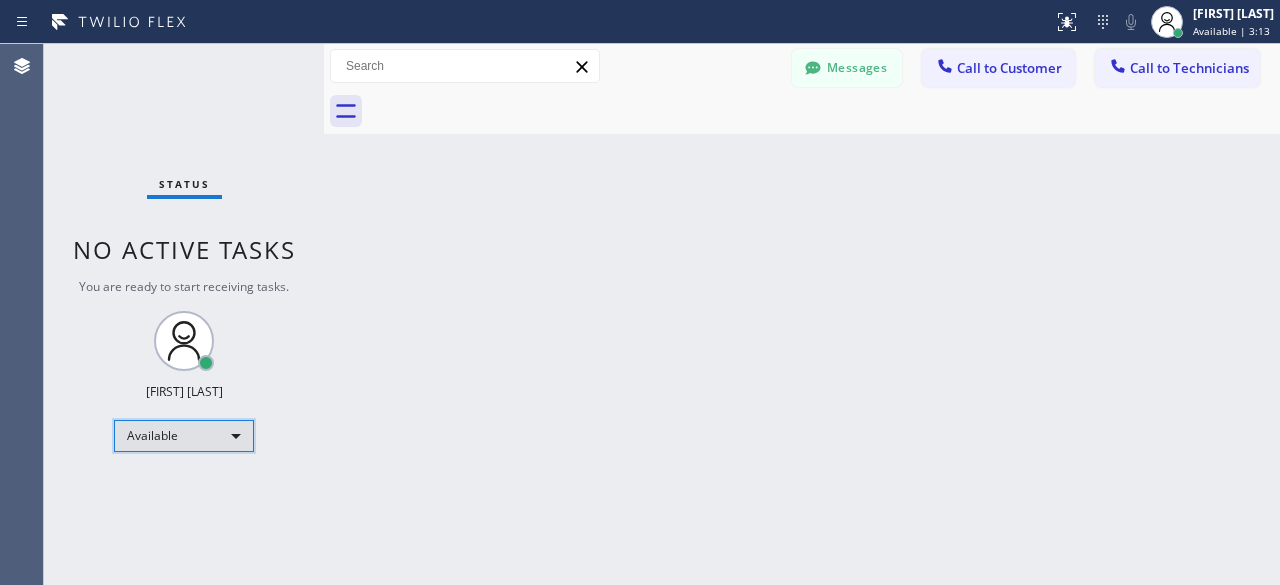 click on "Available" at bounding box center (184, 436) 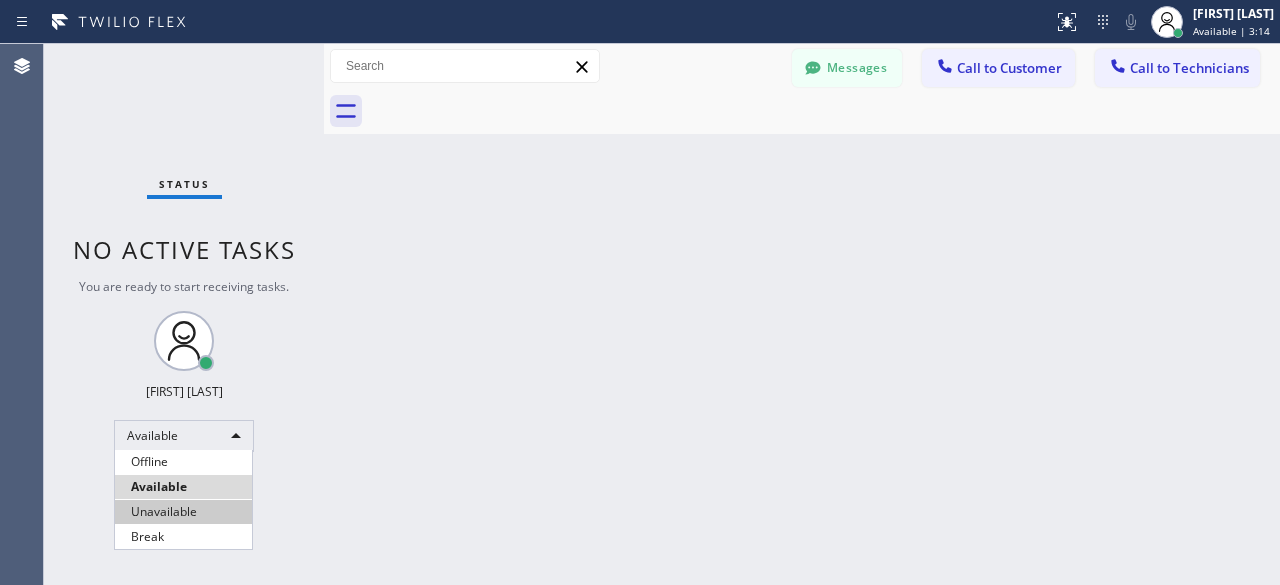 click on "Unavailable" at bounding box center [183, 512] 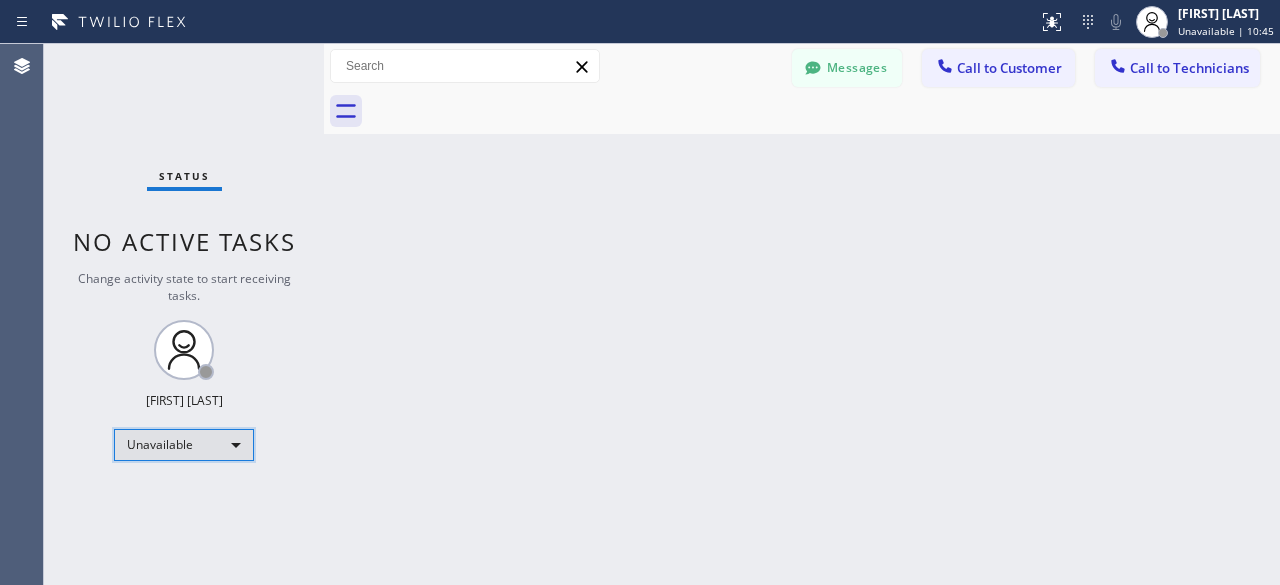 click on "Unavailable" at bounding box center [184, 445] 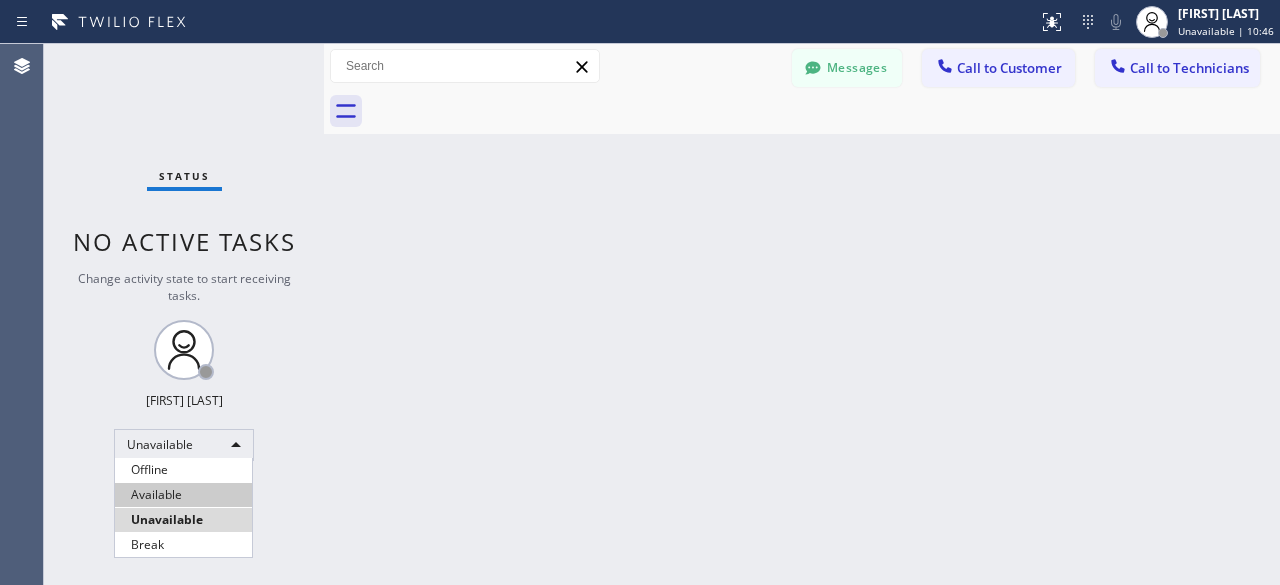 click on "Available" at bounding box center (183, 495) 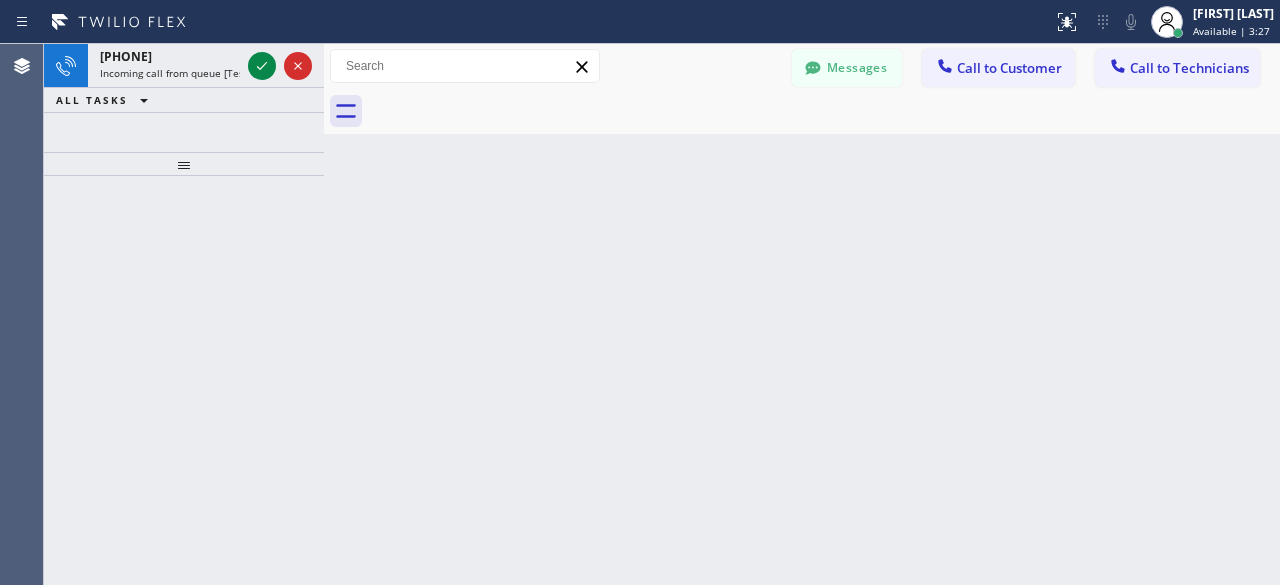 click at bounding box center [184, 380] 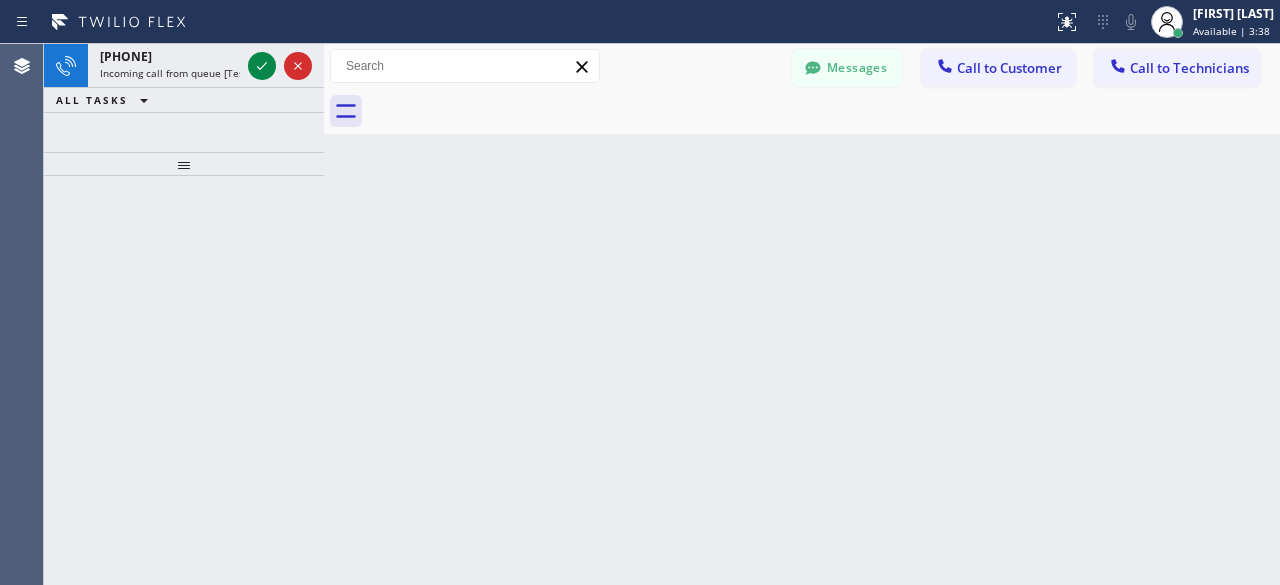 click at bounding box center [184, 380] 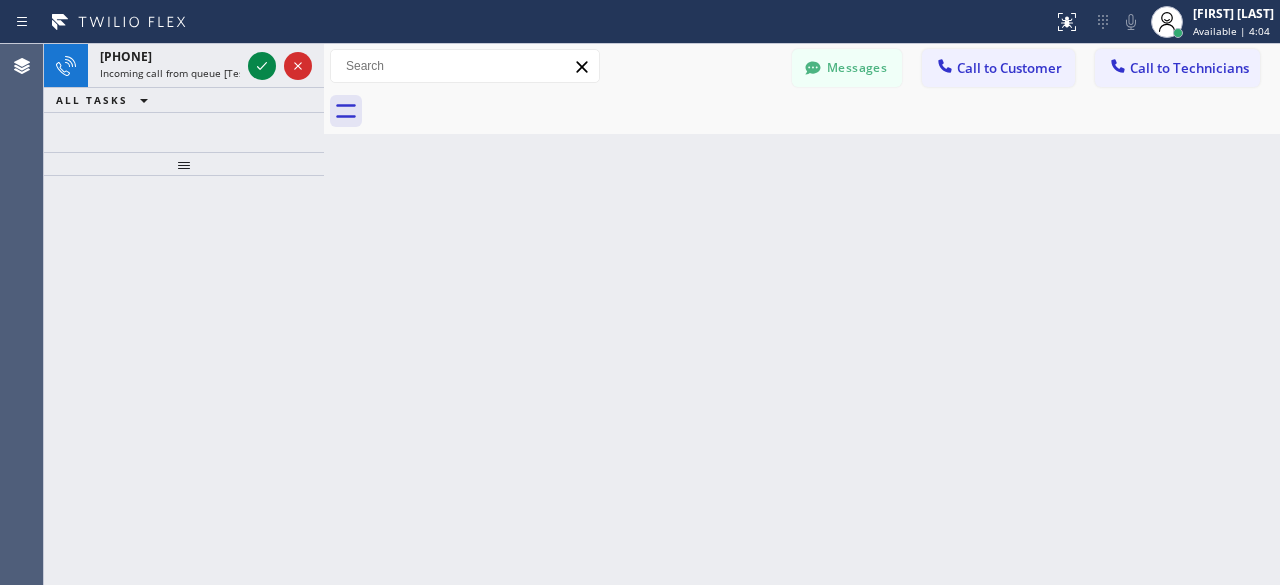 click at bounding box center (184, 380) 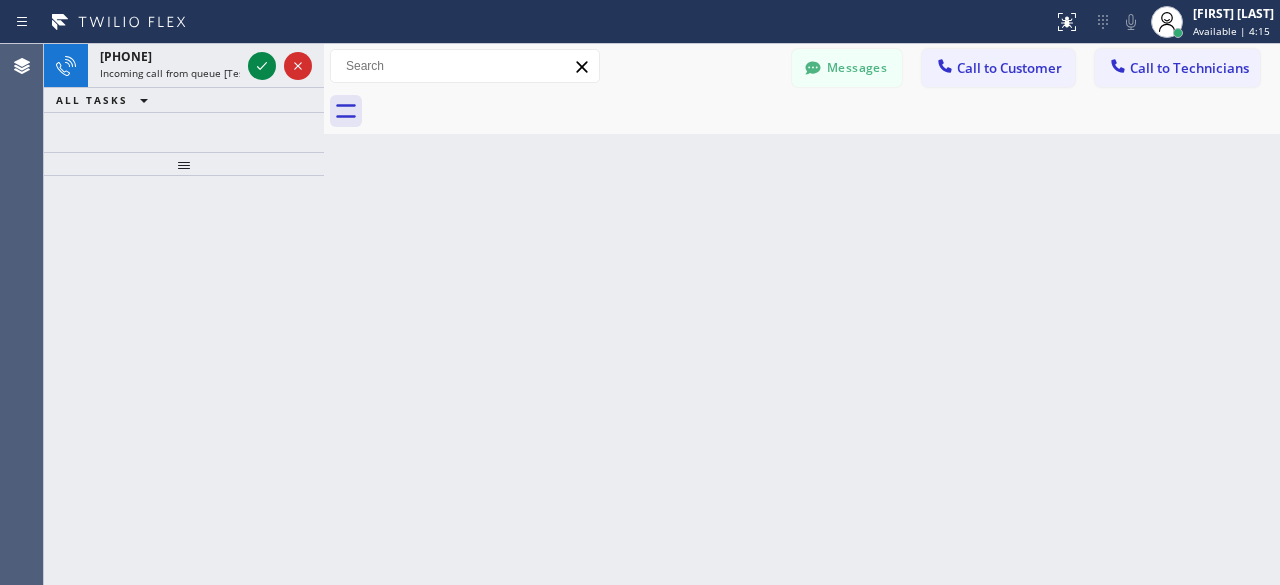 click at bounding box center [184, 380] 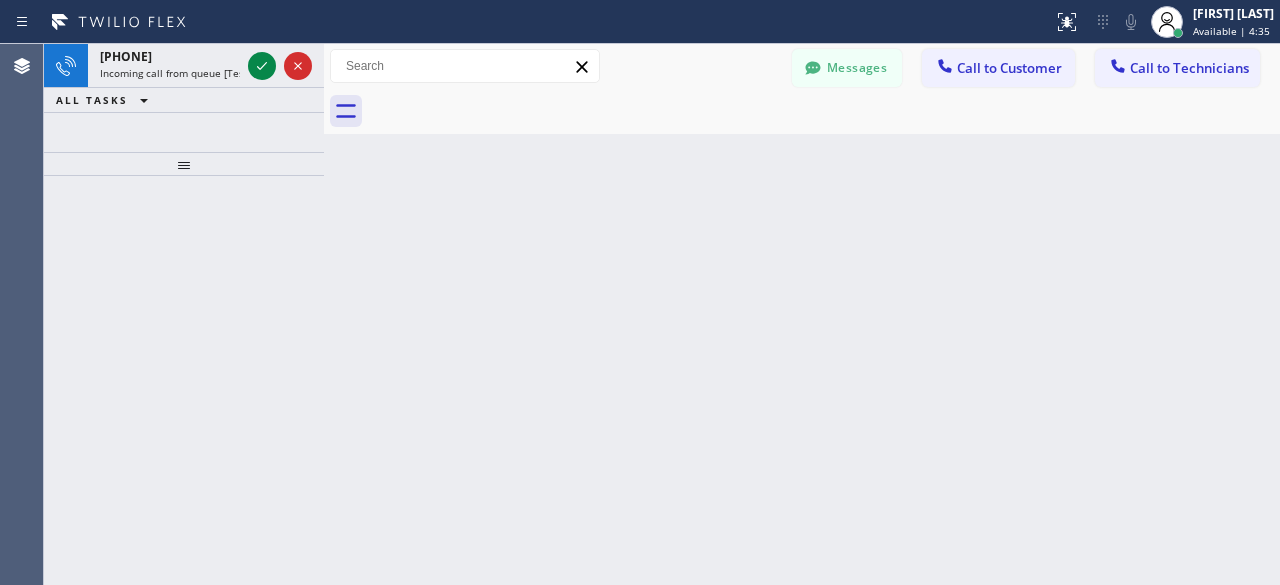 click at bounding box center [184, 380] 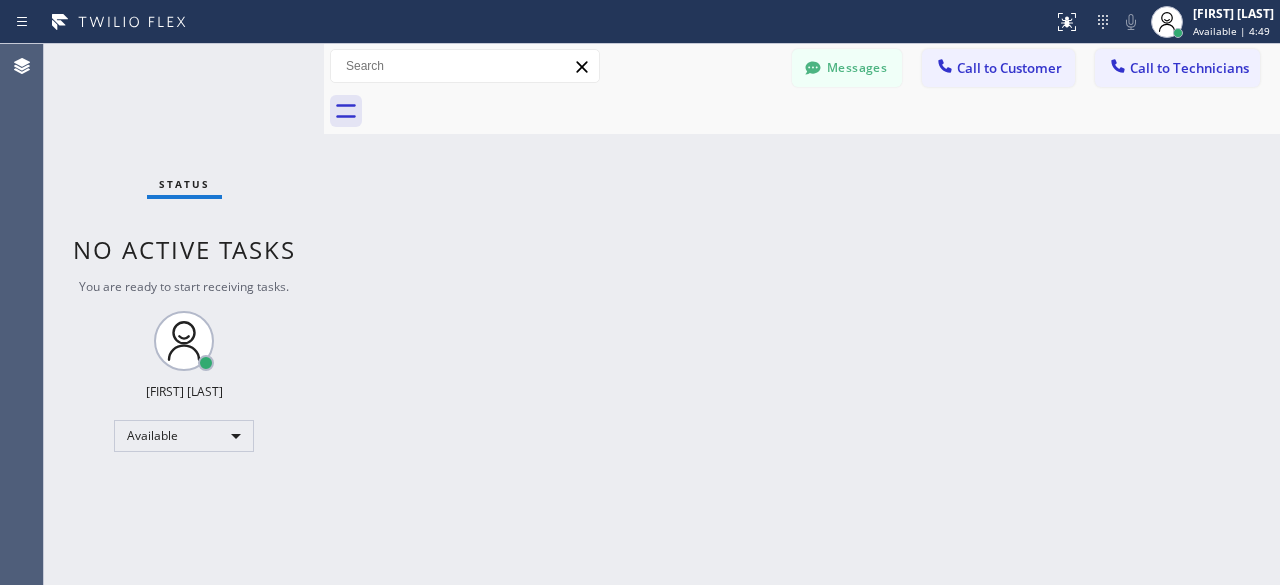 click on "Status   No active tasks     You are ready to start receiving tasks.   [FIRST] [LAST] Available" at bounding box center [184, 314] 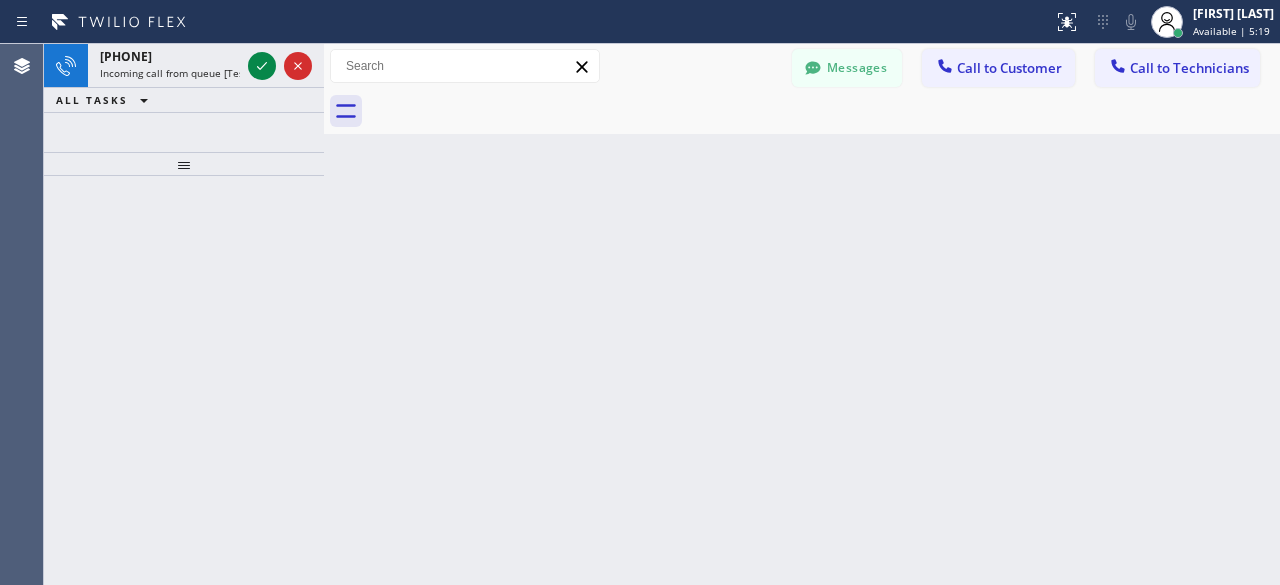 click at bounding box center (184, 380) 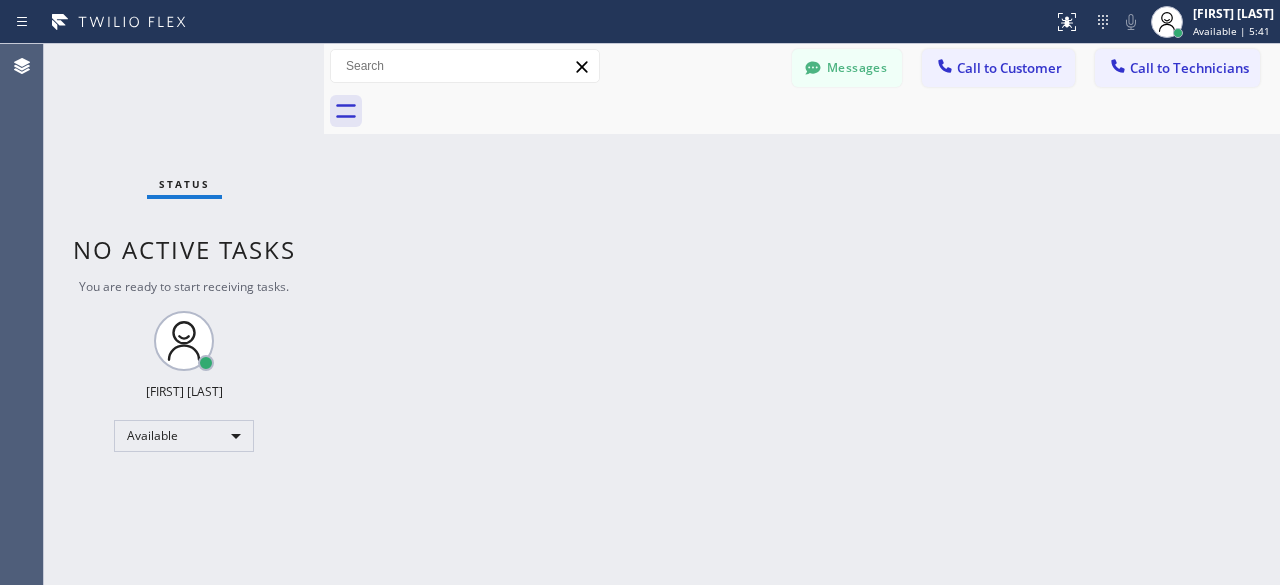 click on "Status   No active tasks     You are ready to start receiving tasks.   [FIRST] [LAST] Available" at bounding box center (184, 314) 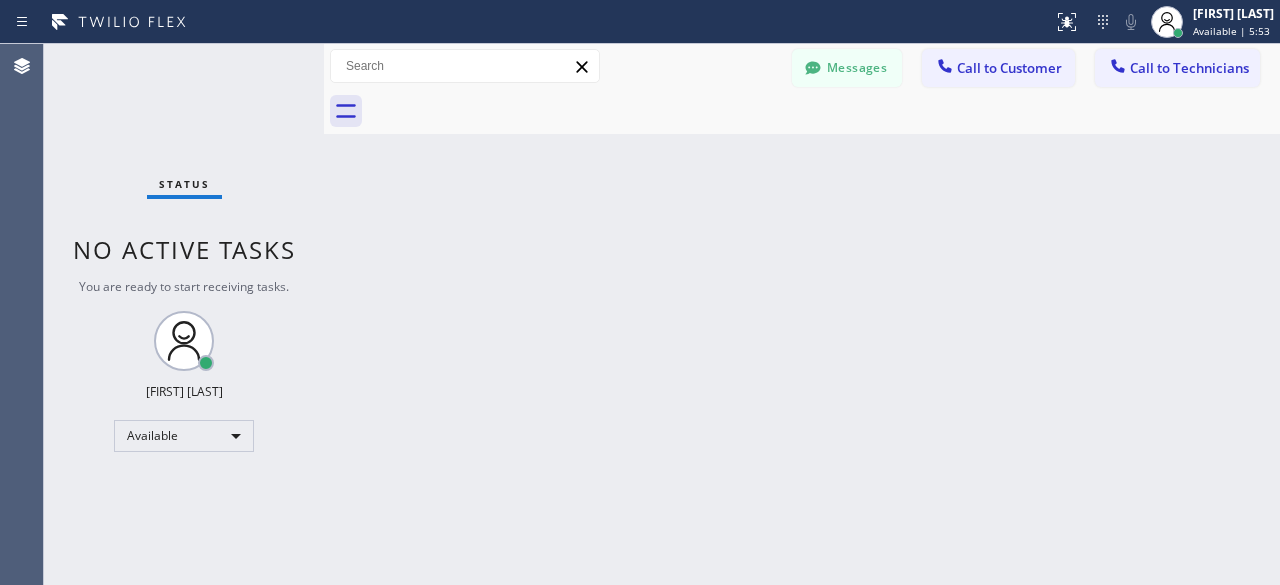 click on "Status   No active tasks     You are ready to start receiving tasks.   [FIRST] [LAST] Available" at bounding box center [184, 314] 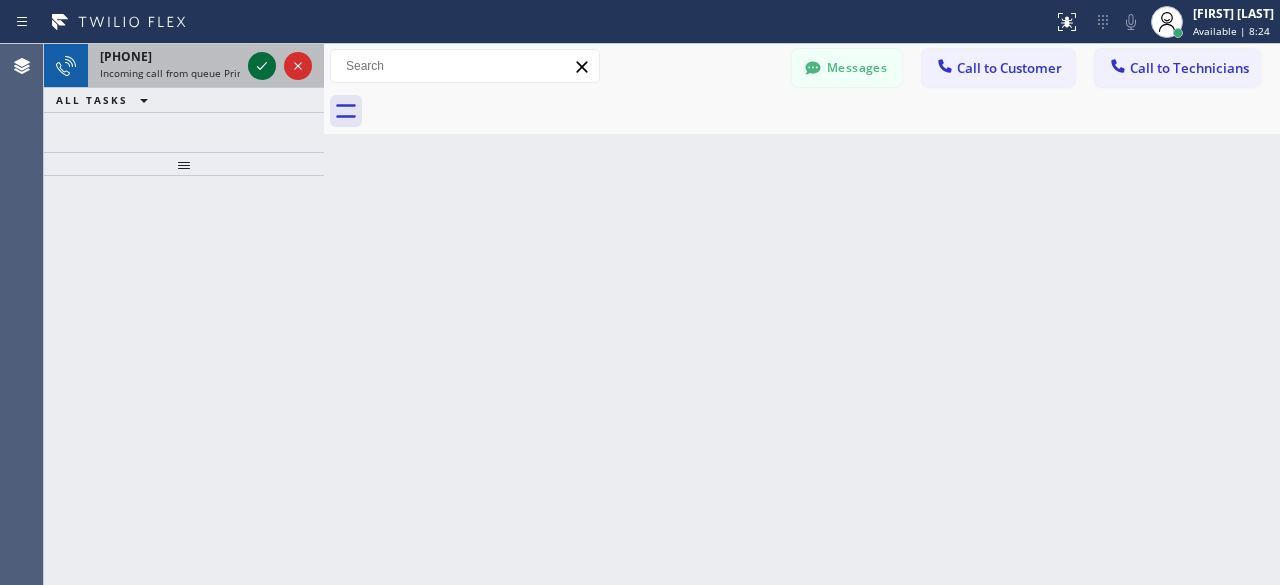 click 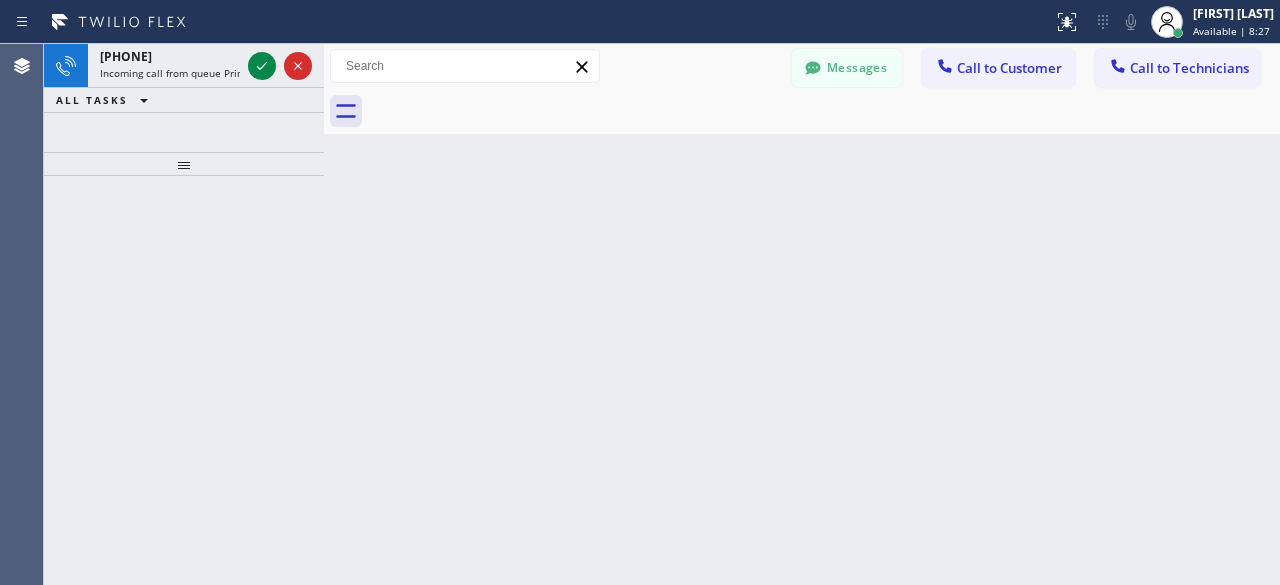 click 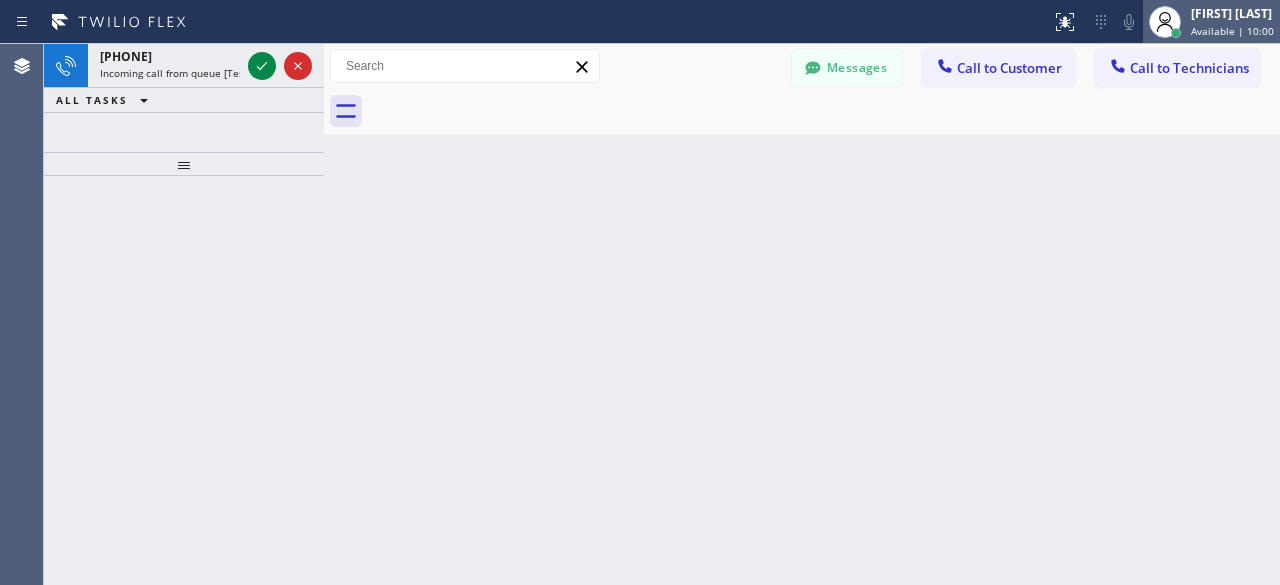click on "[FIRST] [LAST] Available | 10:00" at bounding box center (1233, 21) 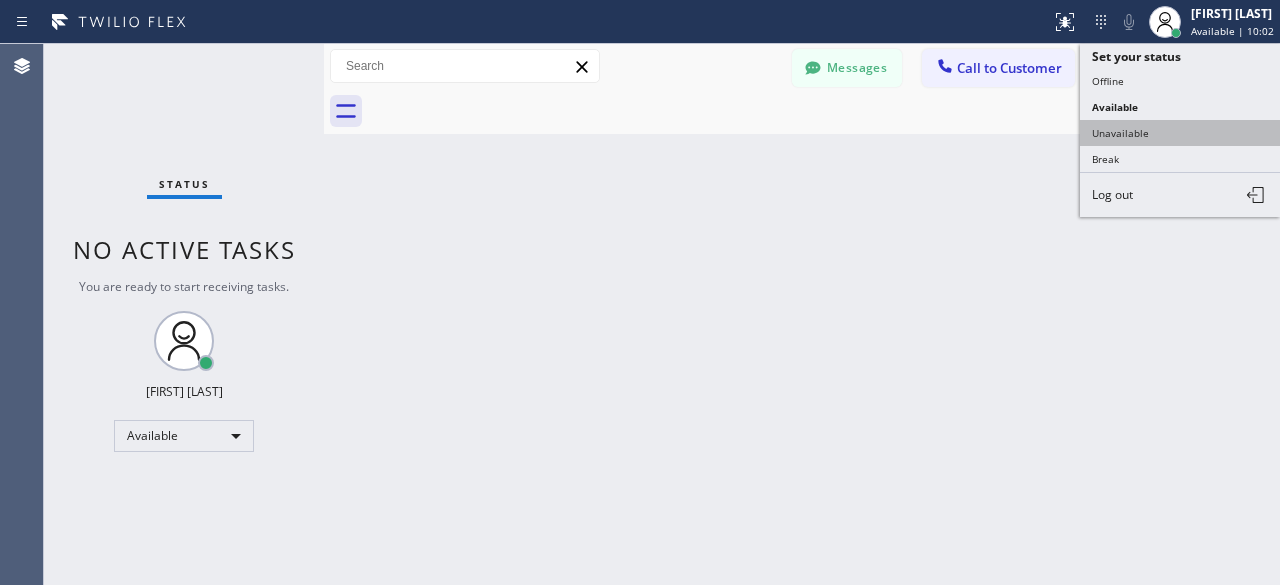 click on "Unavailable" at bounding box center (1180, 133) 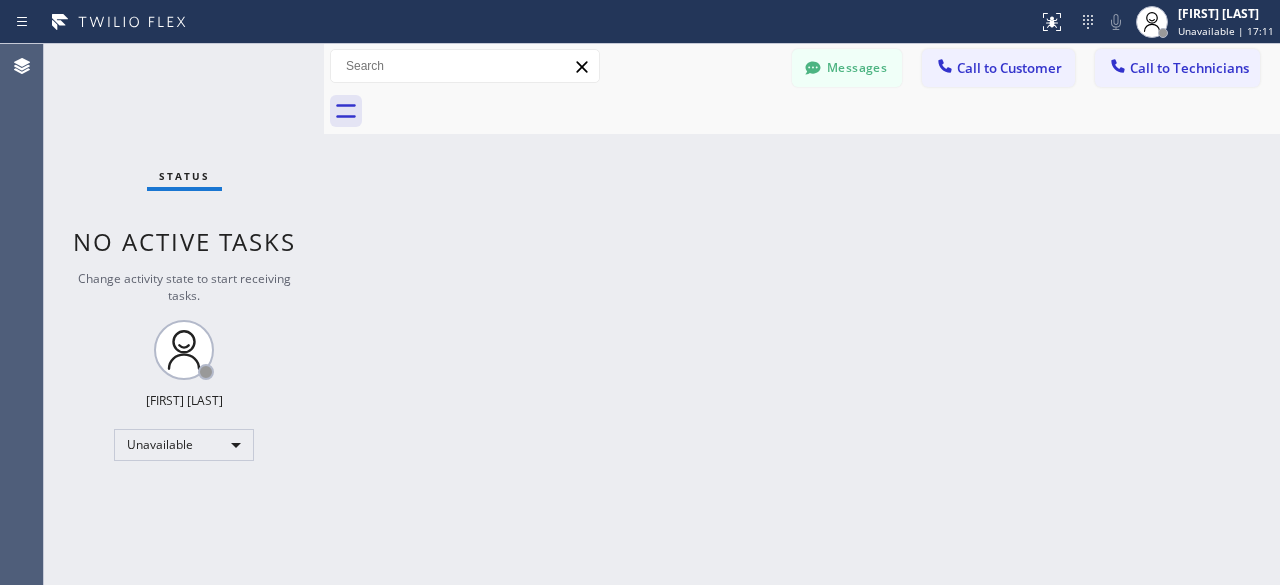 click on "Status   No active tasks     Change activity state to start receiving tasks.   [FIRST] [LAST] Unavailable" at bounding box center [184, 314] 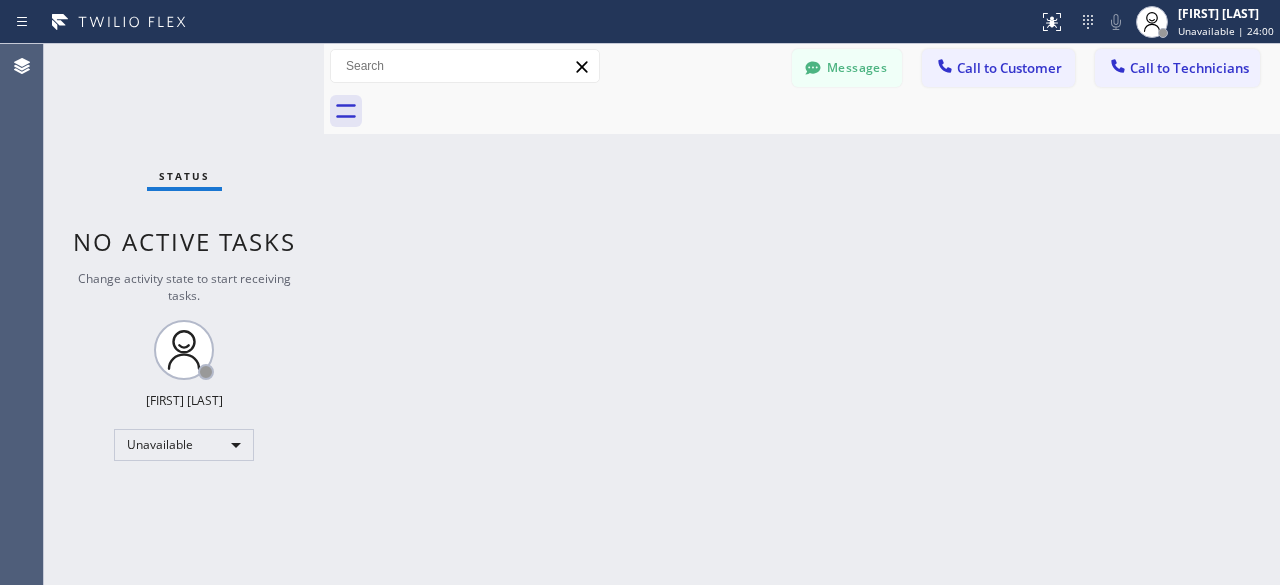click on "Status   No active tasks     Change activity state to start receiving tasks.   [FIRST] [LAST] Unavailable" at bounding box center (184, 314) 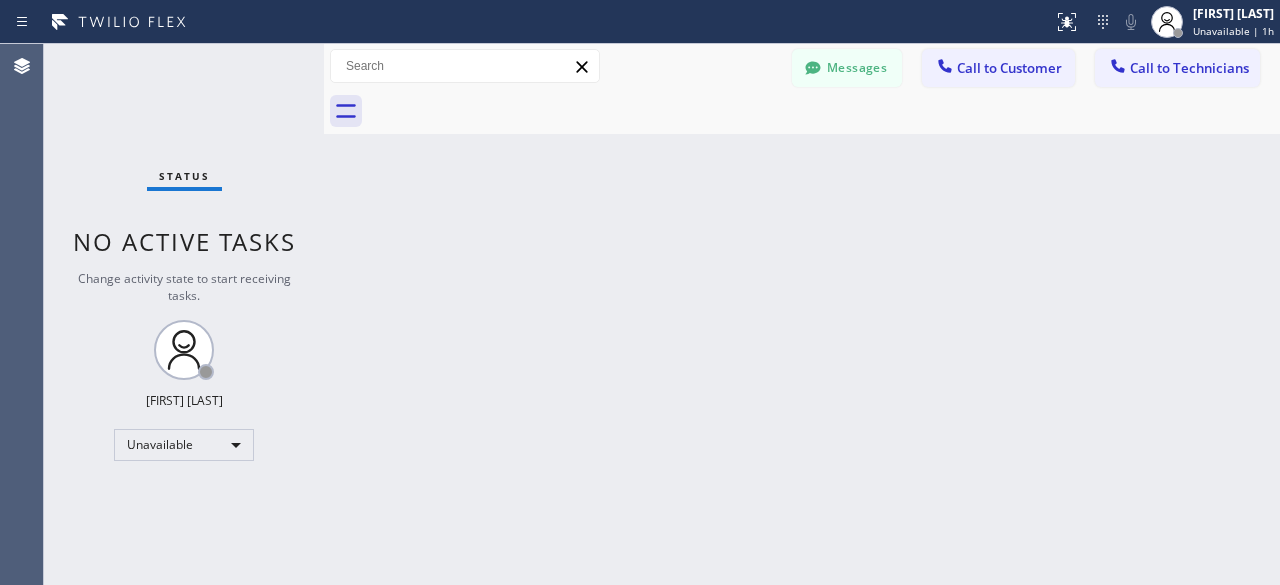 click on "Status   No active tasks     Change activity state to start receiving tasks.   [FIRST] [LAST] Unavailable" at bounding box center [184, 314] 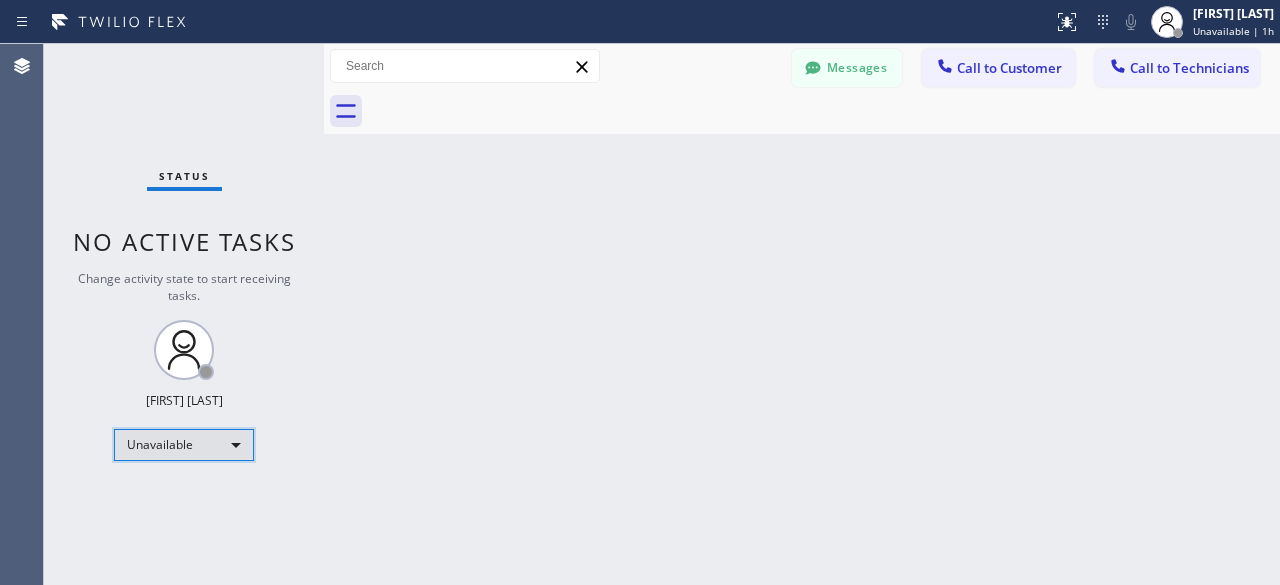click on "Unavailable" at bounding box center [184, 445] 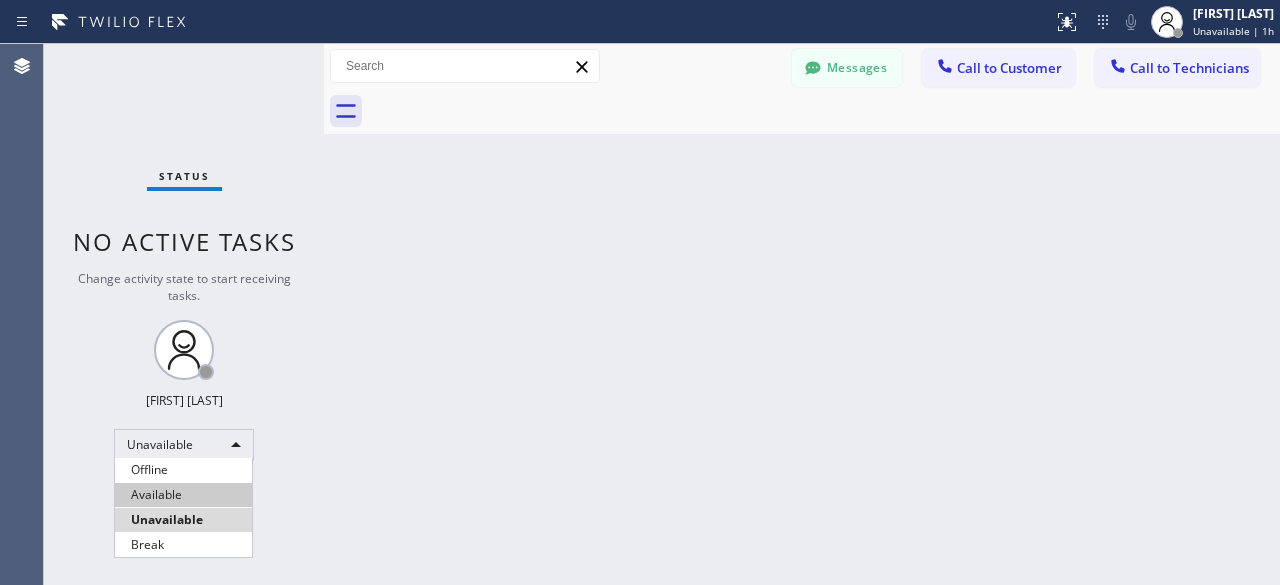 click on "Available" at bounding box center [183, 495] 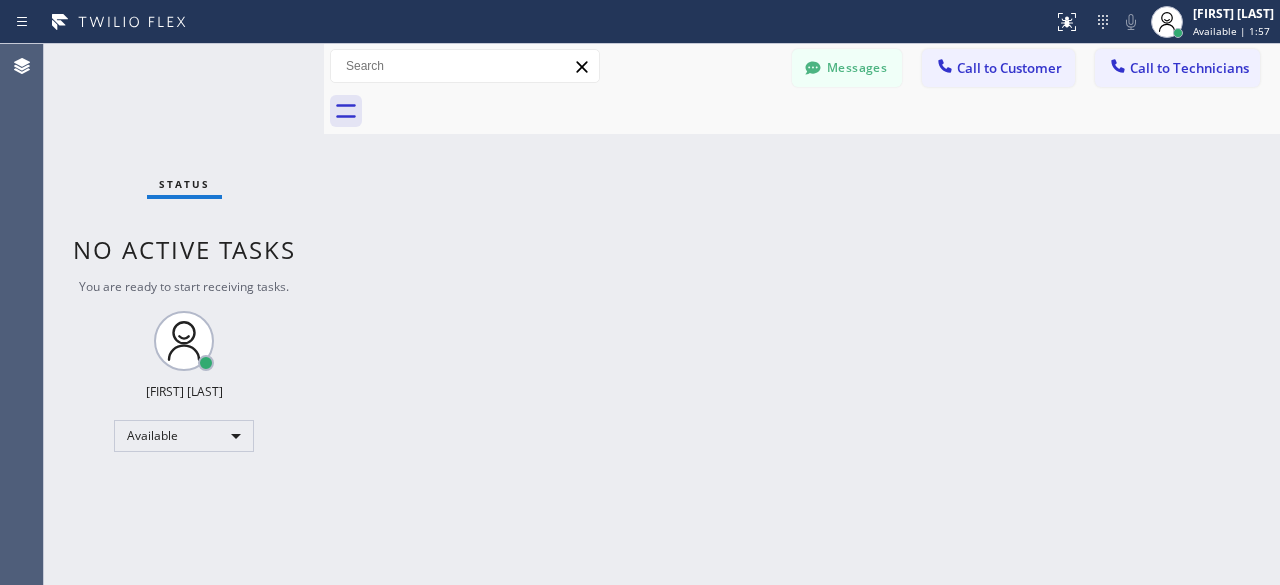 click on "Status   No active tasks     You are ready to start receiving tasks.   [FIRST] [LAST] Available" at bounding box center (184, 314) 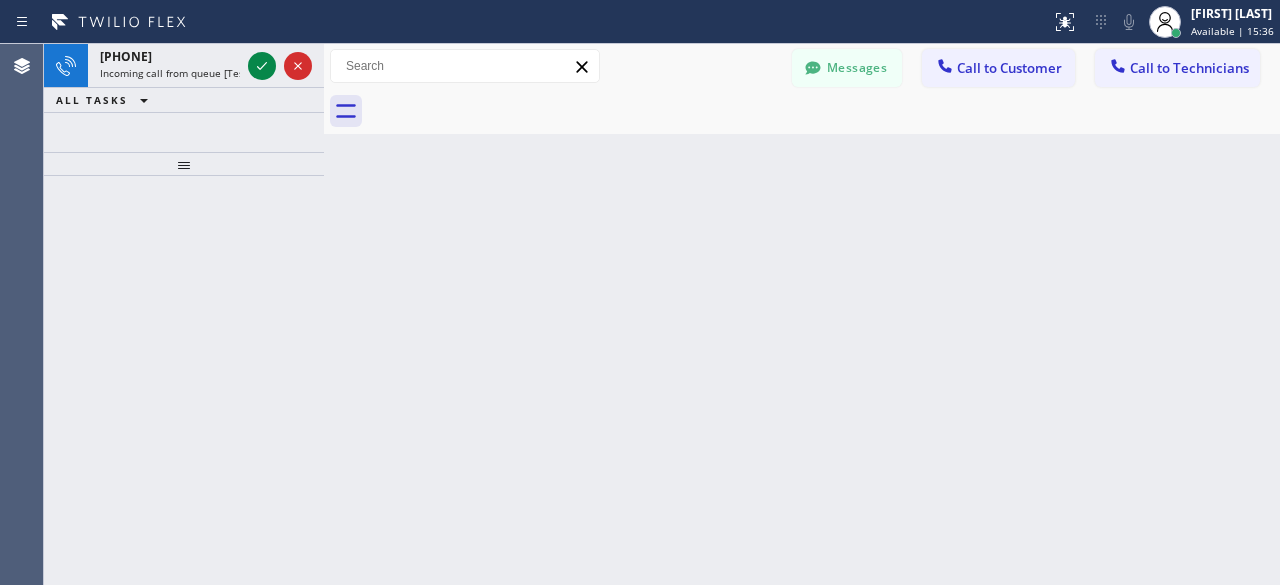 click at bounding box center (184, 380) 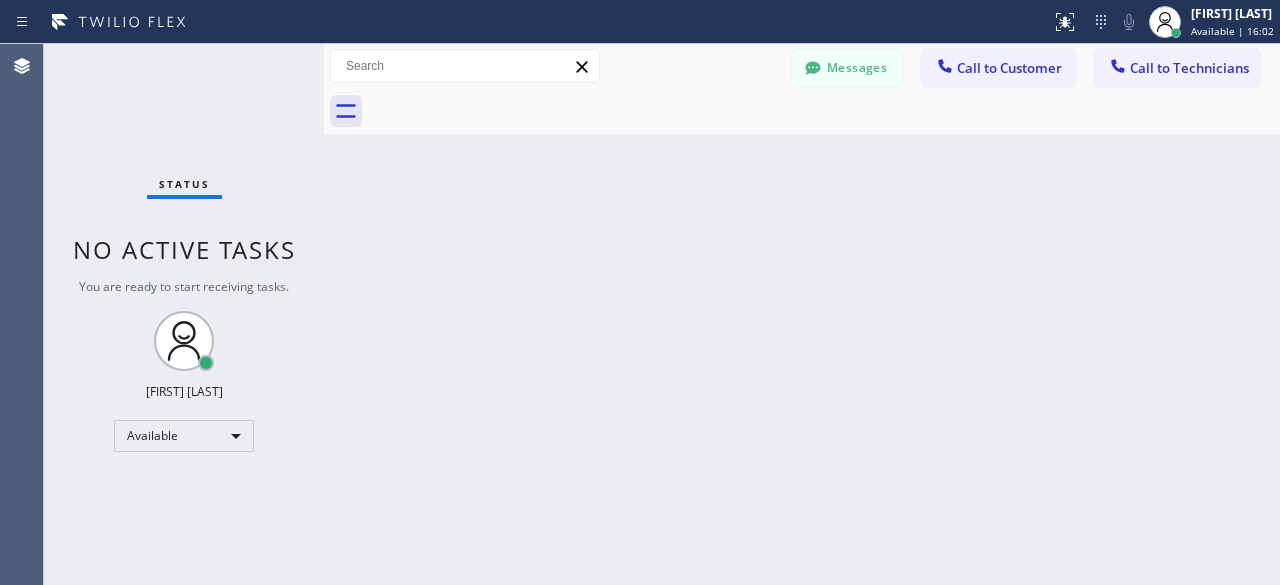 click on "Status   No active tasks     You are ready to start receiving tasks.   [FIRST] [LAST] Available" at bounding box center [184, 314] 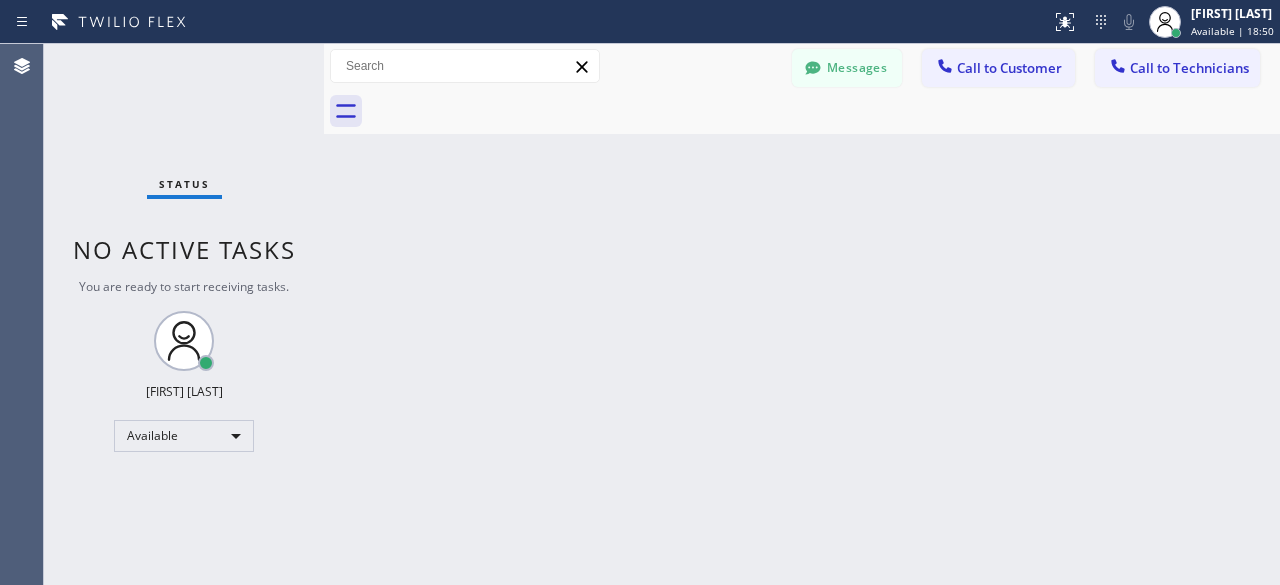 click on "Status   No active tasks     You are ready to start receiving tasks.   [FIRST] [LAST] Available" at bounding box center [184, 314] 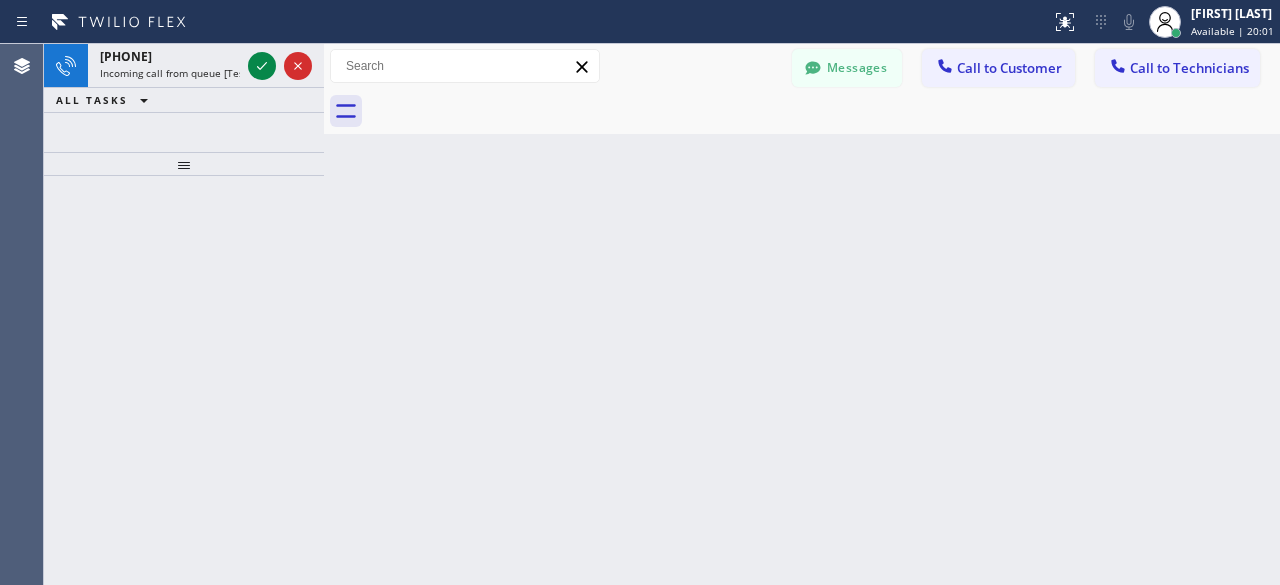click at bounding box center (184, 380) 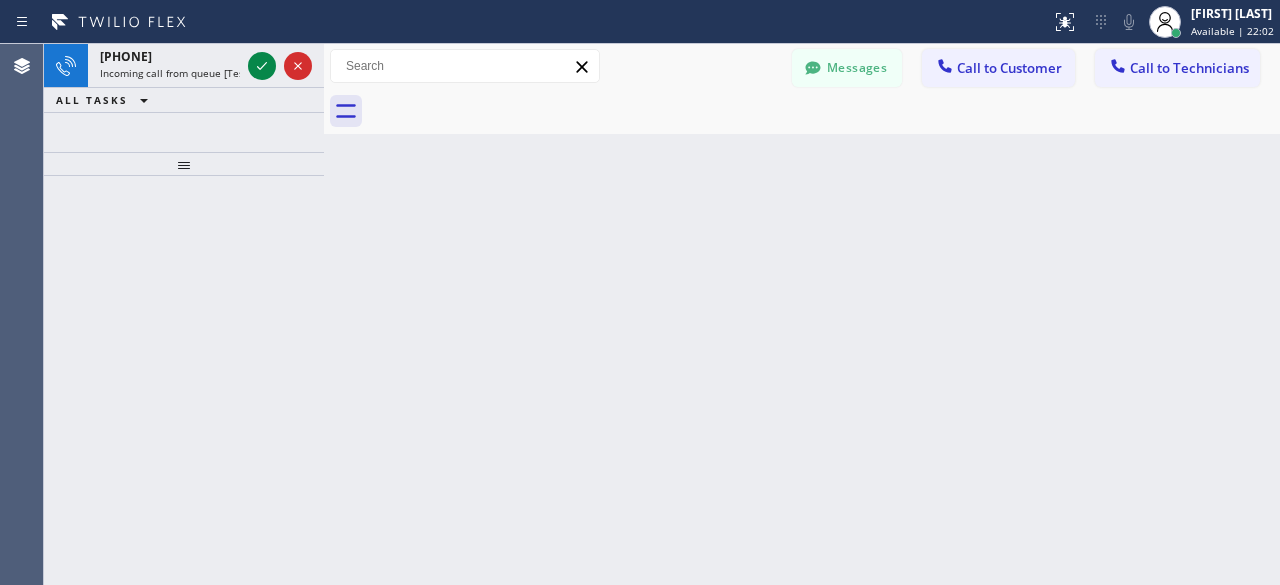 click at bounding box center [184, 380] 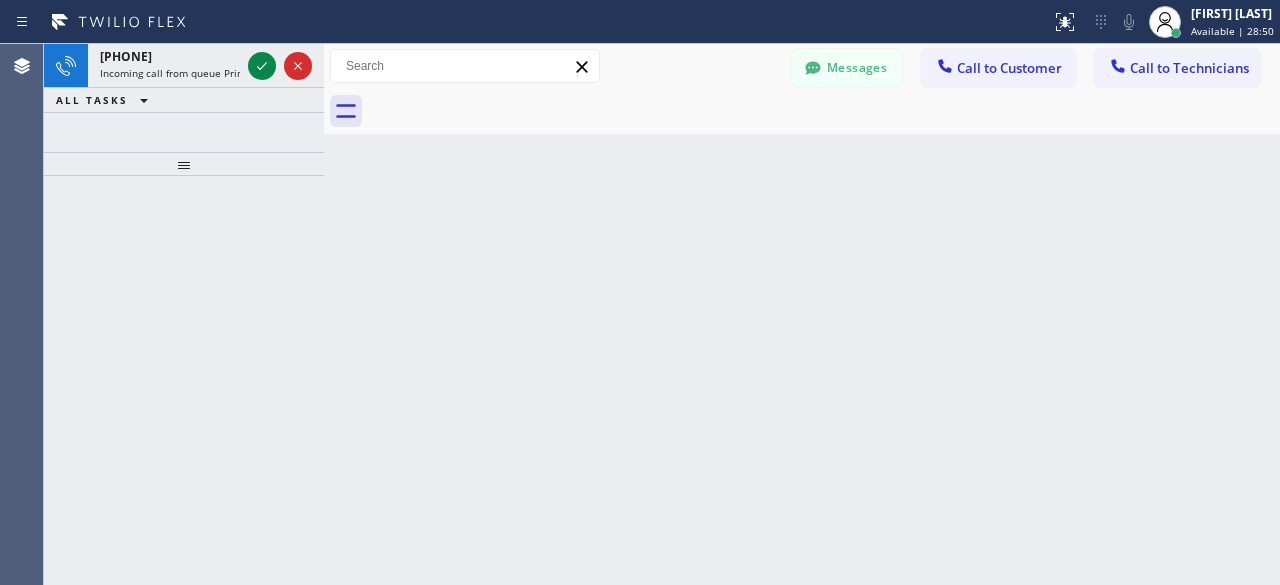 click at bounding box center [184, 380] 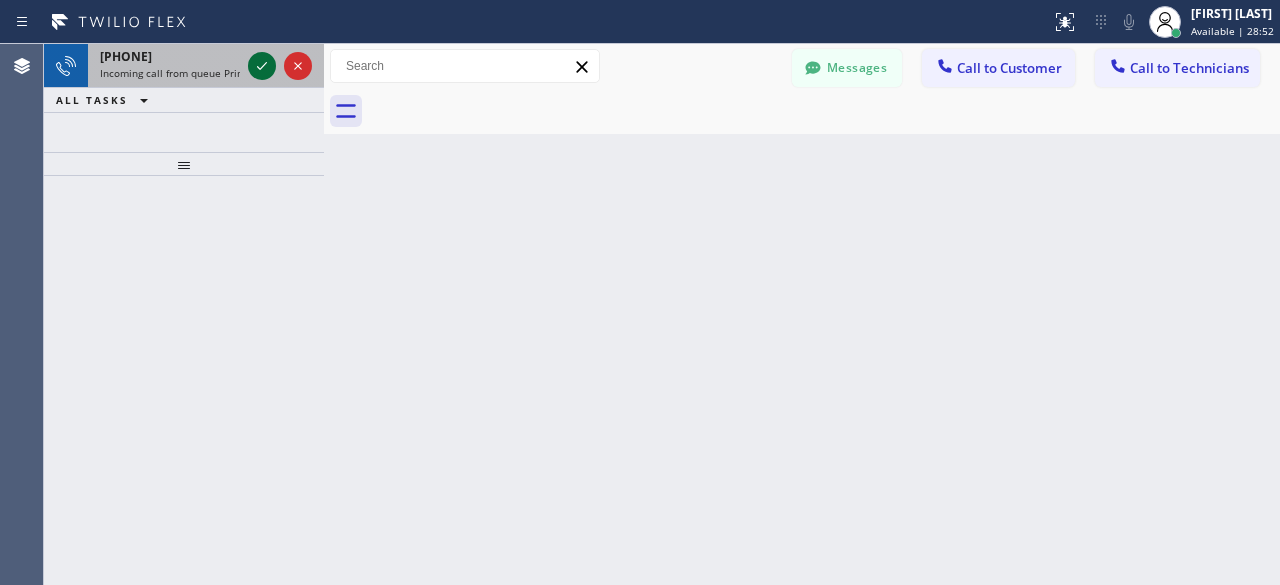 click 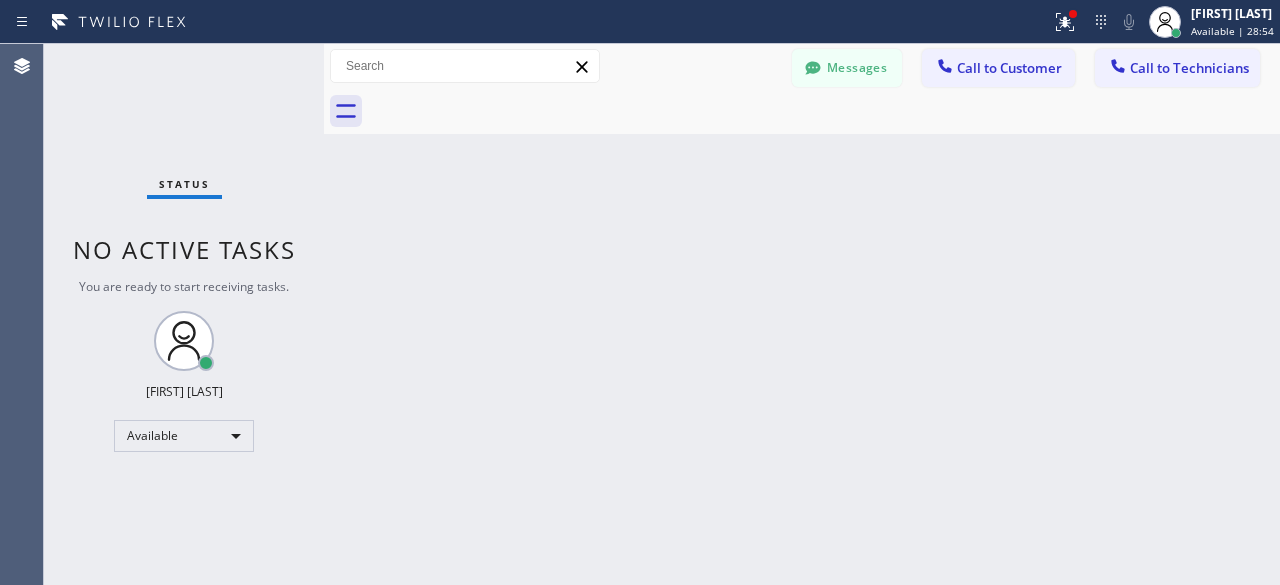 click on "No active tasks" at bounding box center (184, 249) 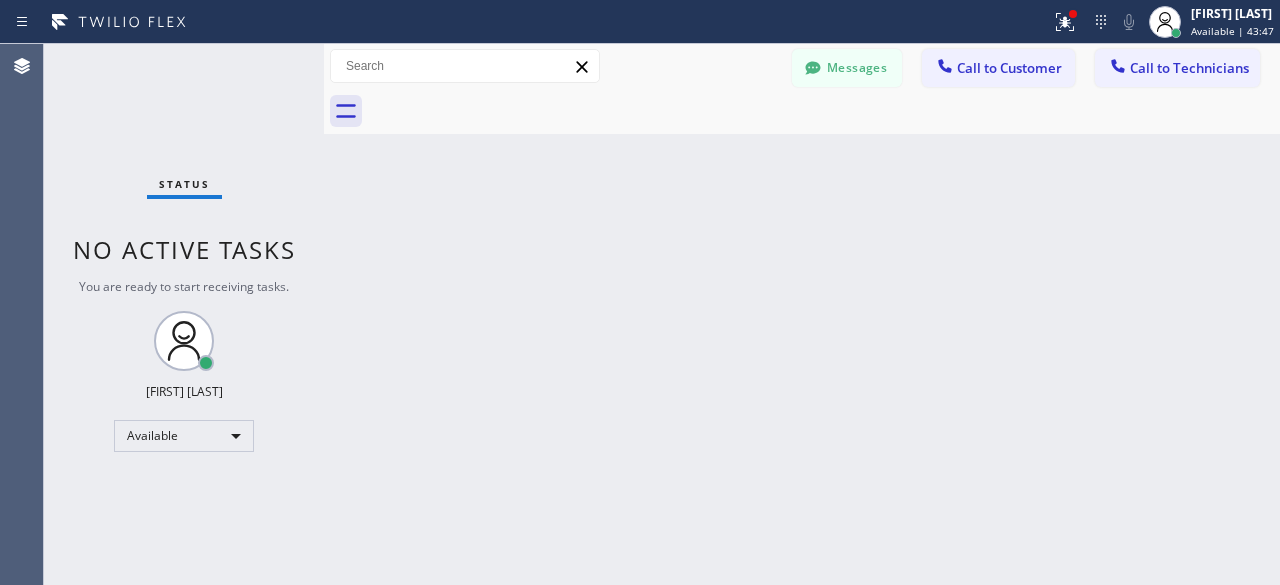 click on "Status   No active tasks     You are ready to start receiving tasks.   [FIRST] [LAST] Available" at bounding box center [184, 314] 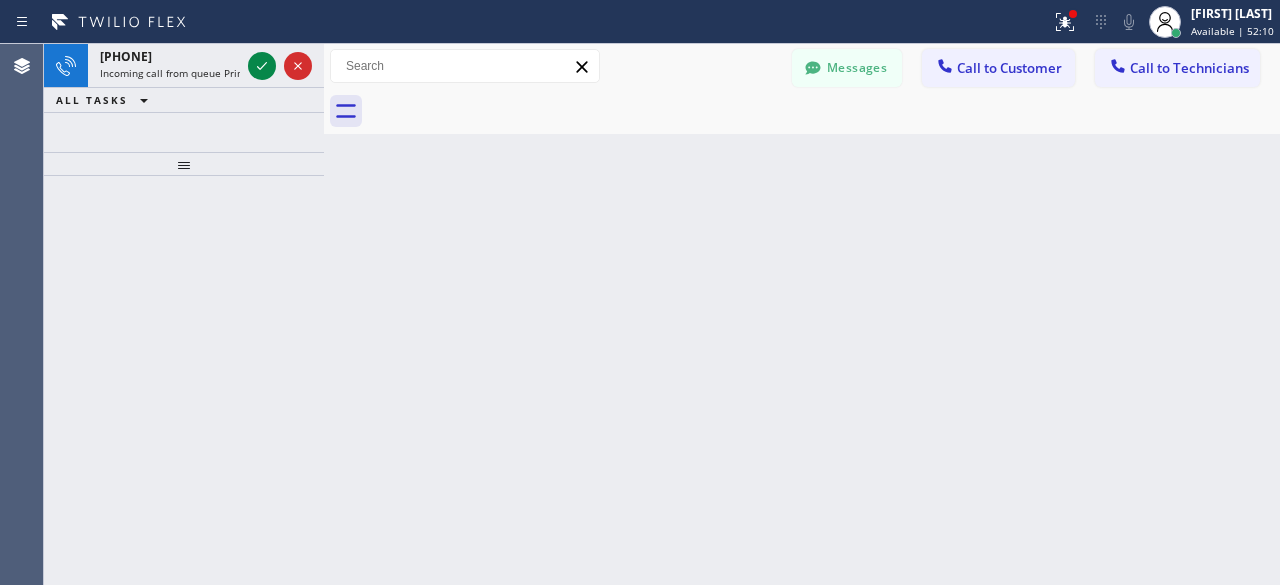 click at bounding box center (184, 380) 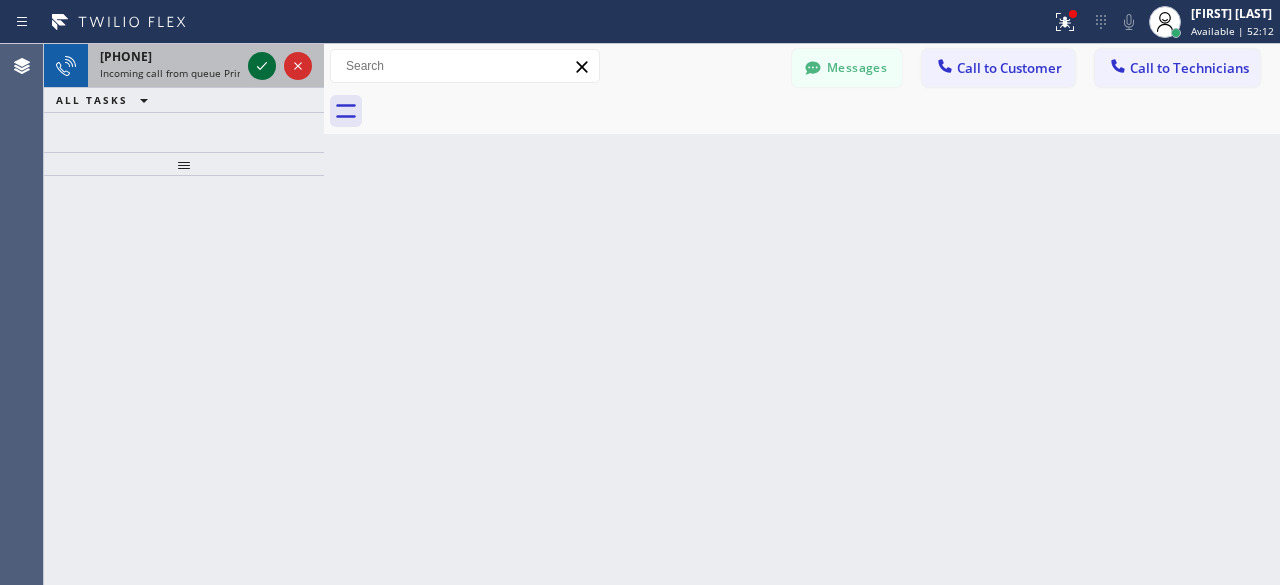 click 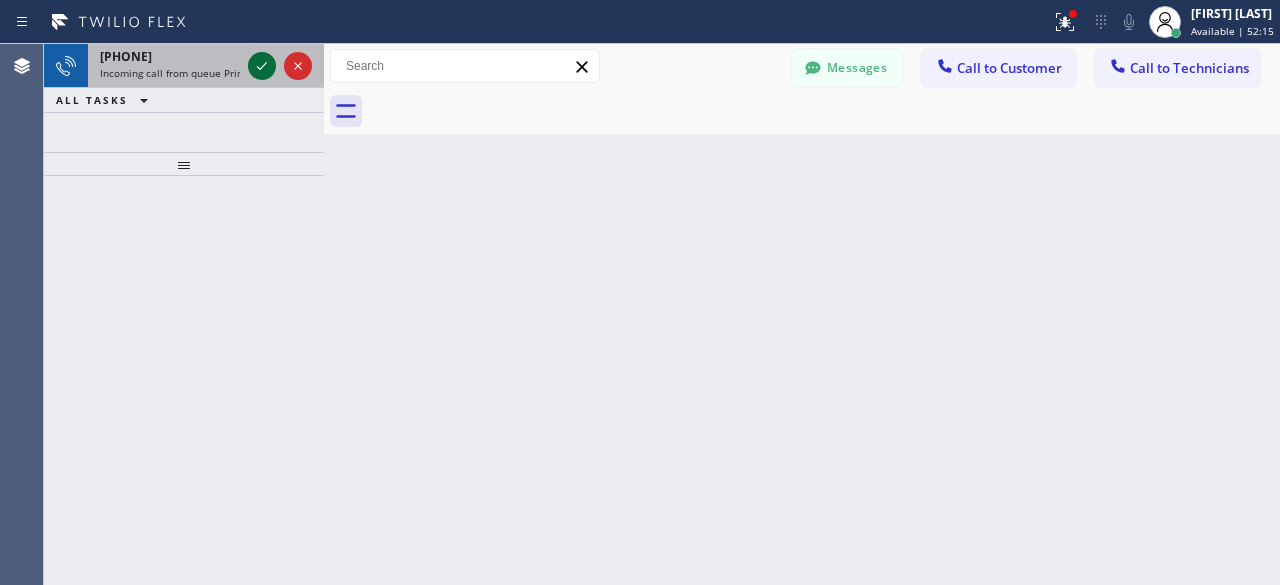 click 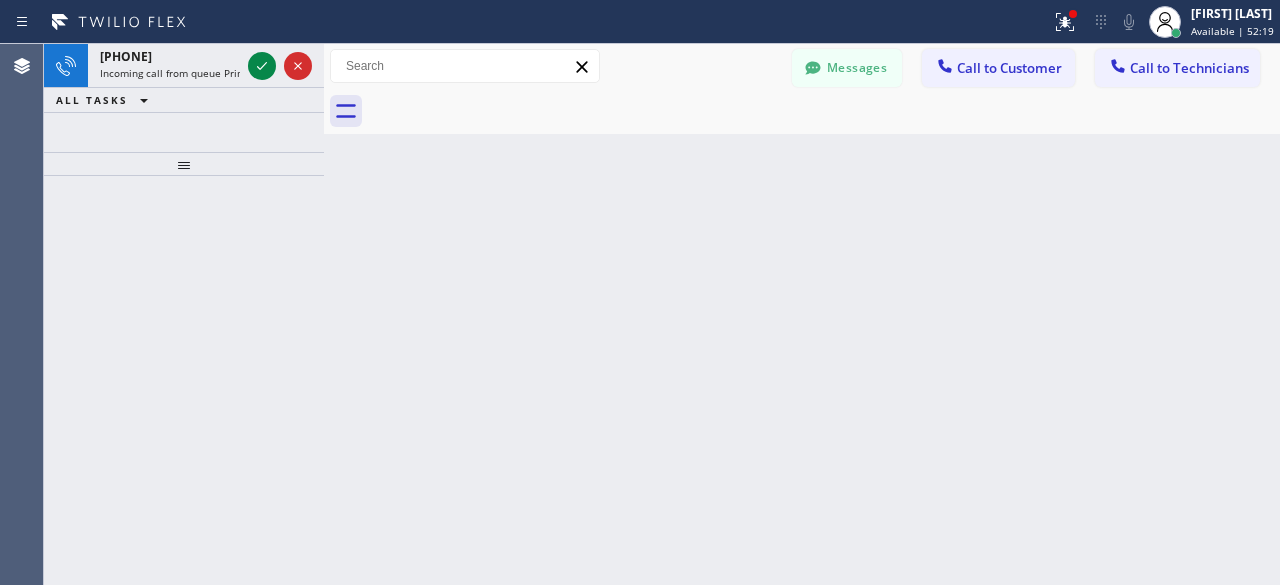 click 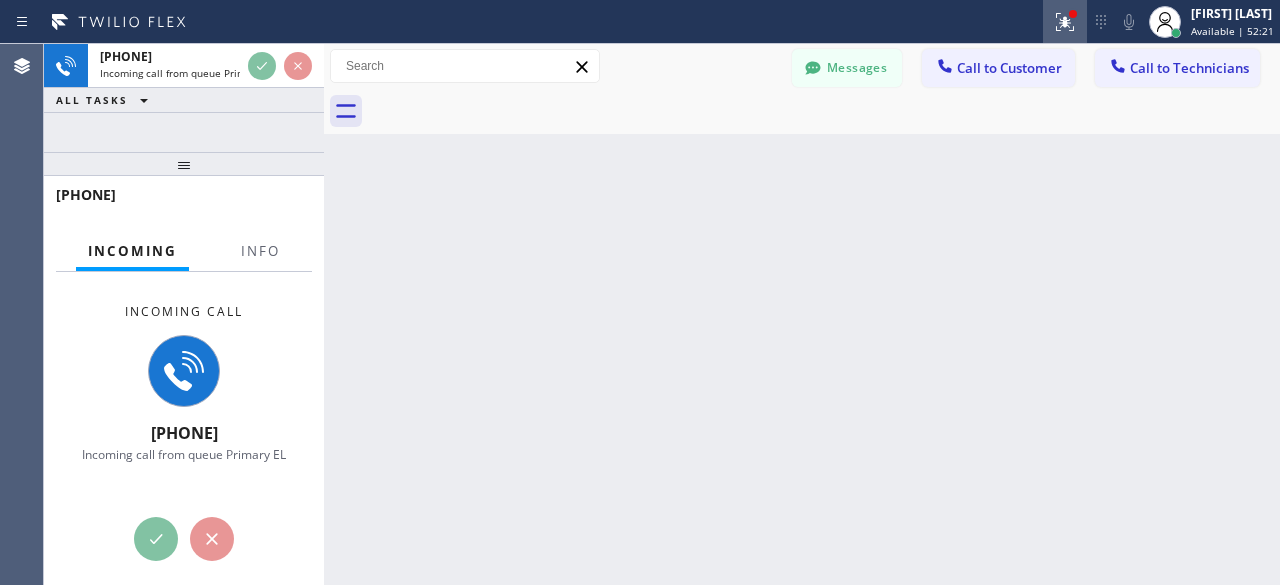 click 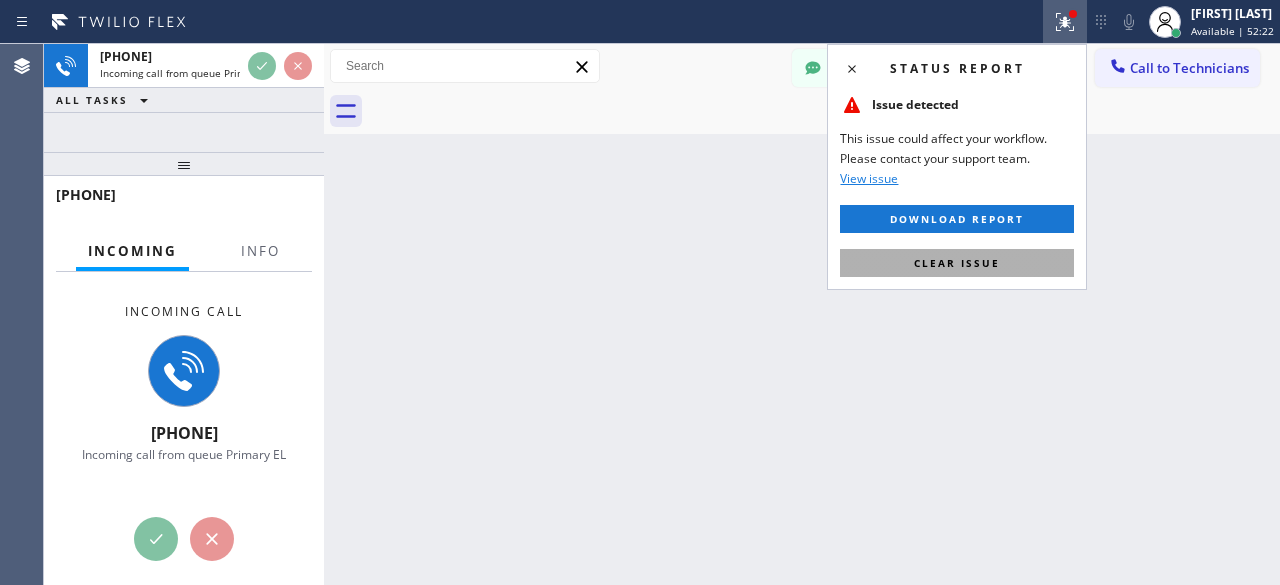 click on "Clear issue" at bounding box center [957, 263] 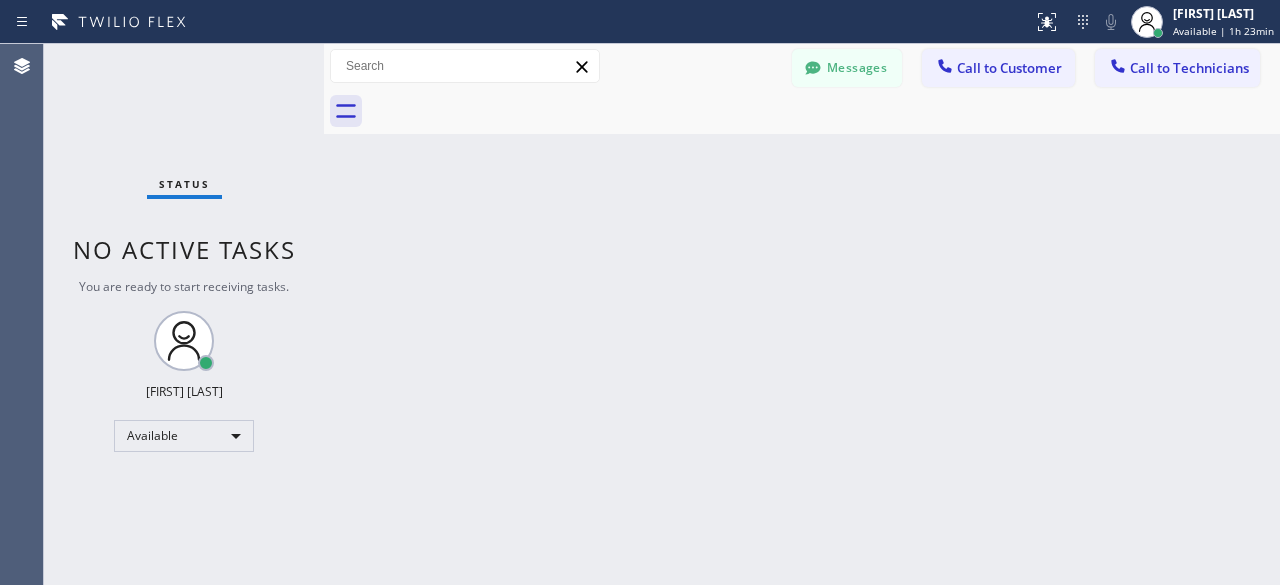 click on "Status   No active tasks     You are ready to start receiving tasks.   [FIRST] [LAST] Available" at bounding box center [184, 314] 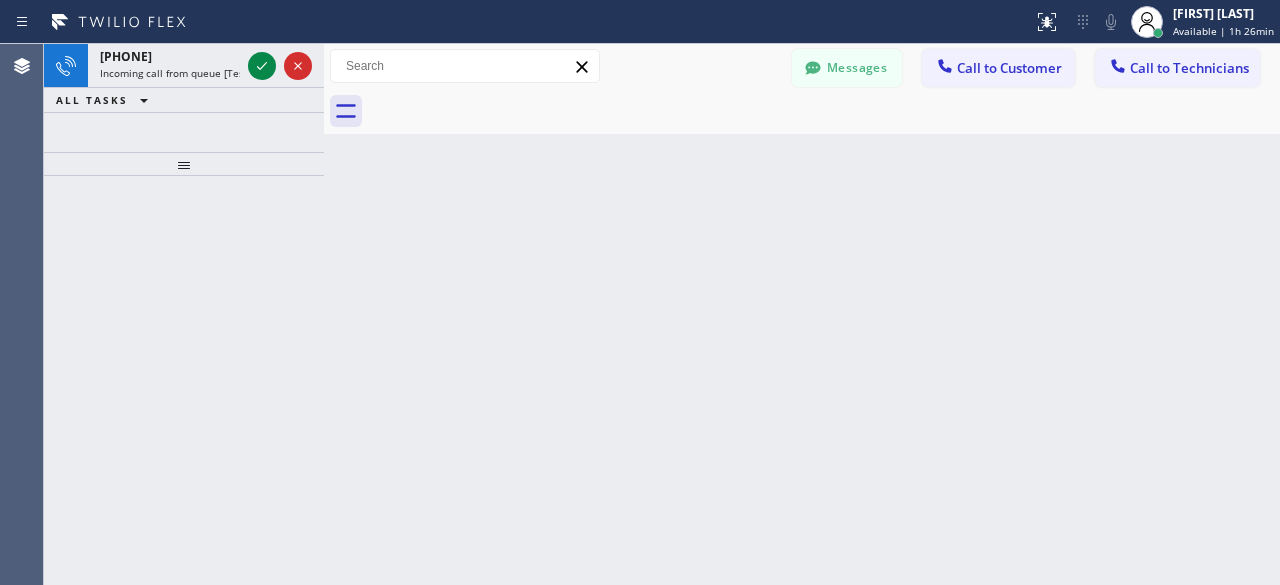click at bounding box center [184, 380] 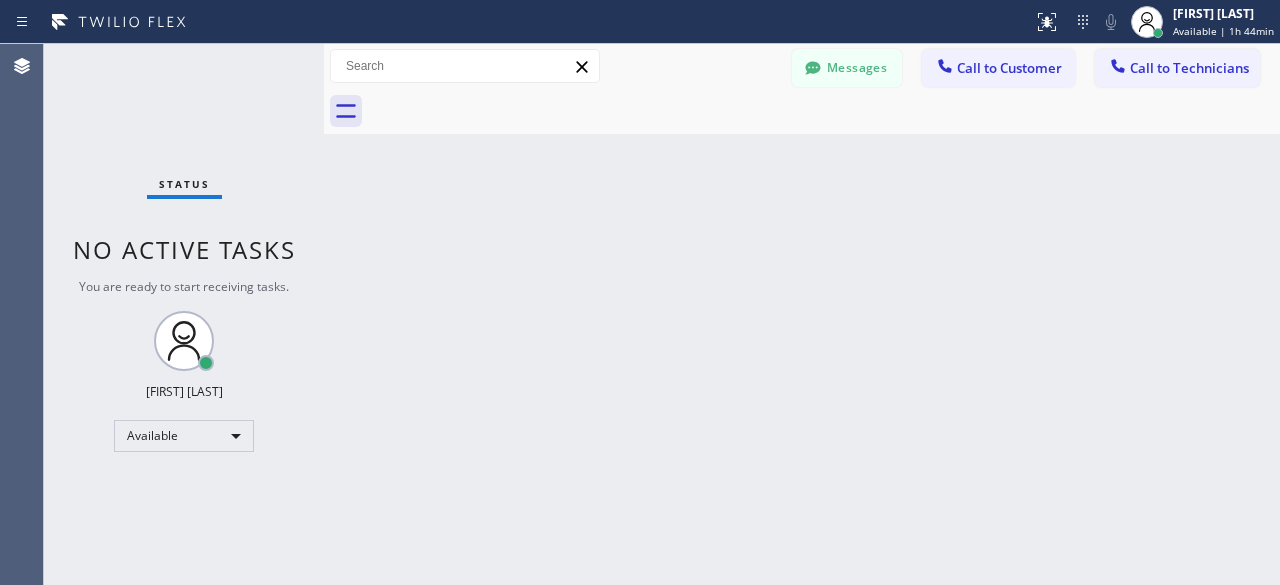click on "Status   No active tasks     You are ready to start receiving tasks.   [FIRST] [LAST] Available" at bounding box center [184, 314] 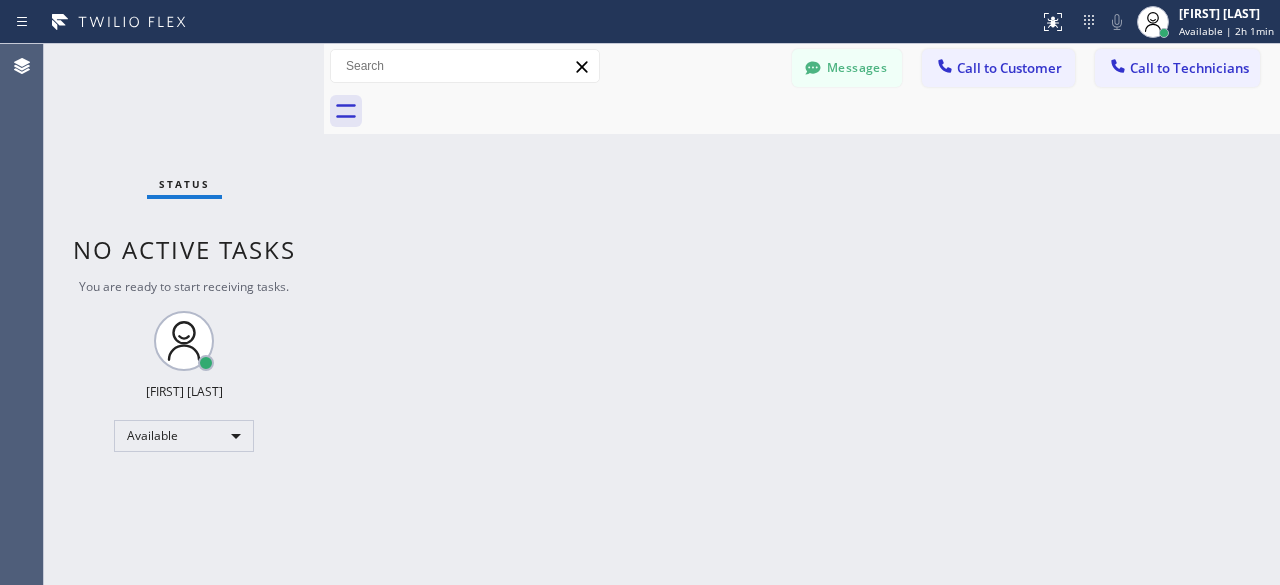 click on "Status   No active tasks     You are ready to start receiving tasks.   [FIRST] [LAST] Available" at bounding box center (184, 314) 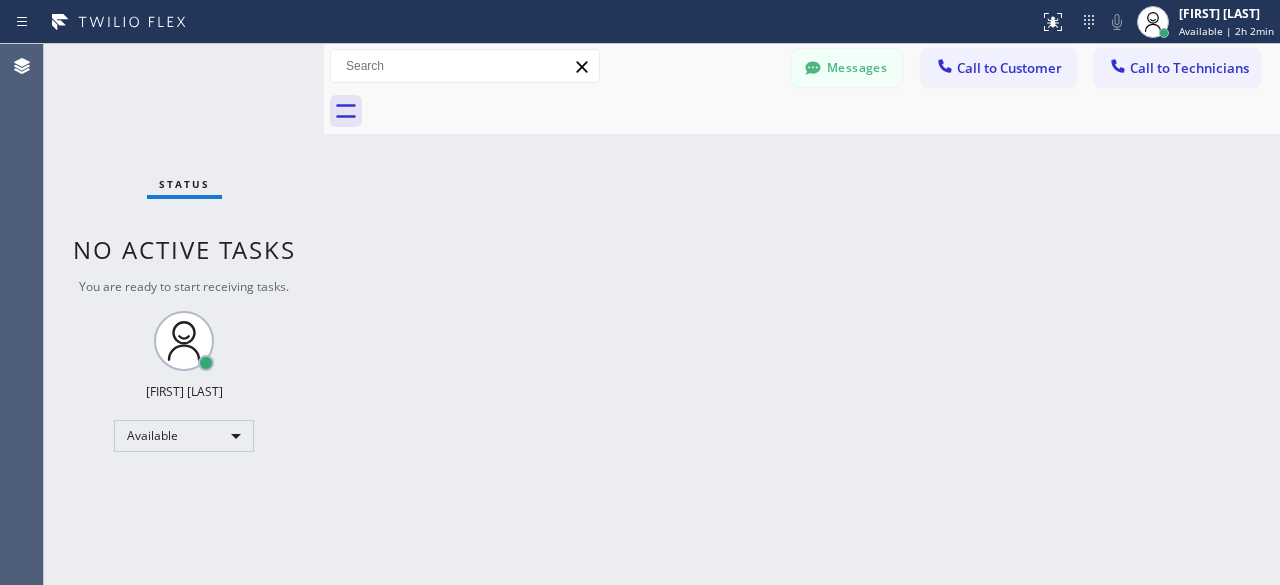 click on "Status   No active tasks     You are ready to start receiving tasks.   [FIRST] [LAST] Available" at bounding box center [184, 314] 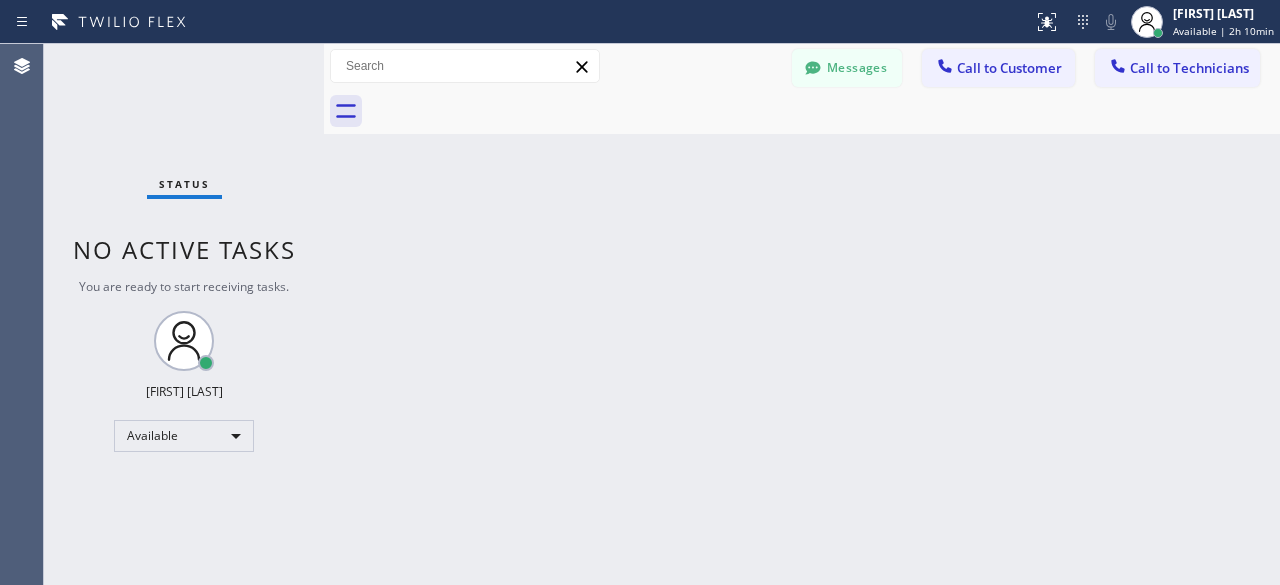 click on "Status   No active tasks     You are ready to start receiving tasks.   [FIRST] [LAST] Available" at bounding box center [184, 314] 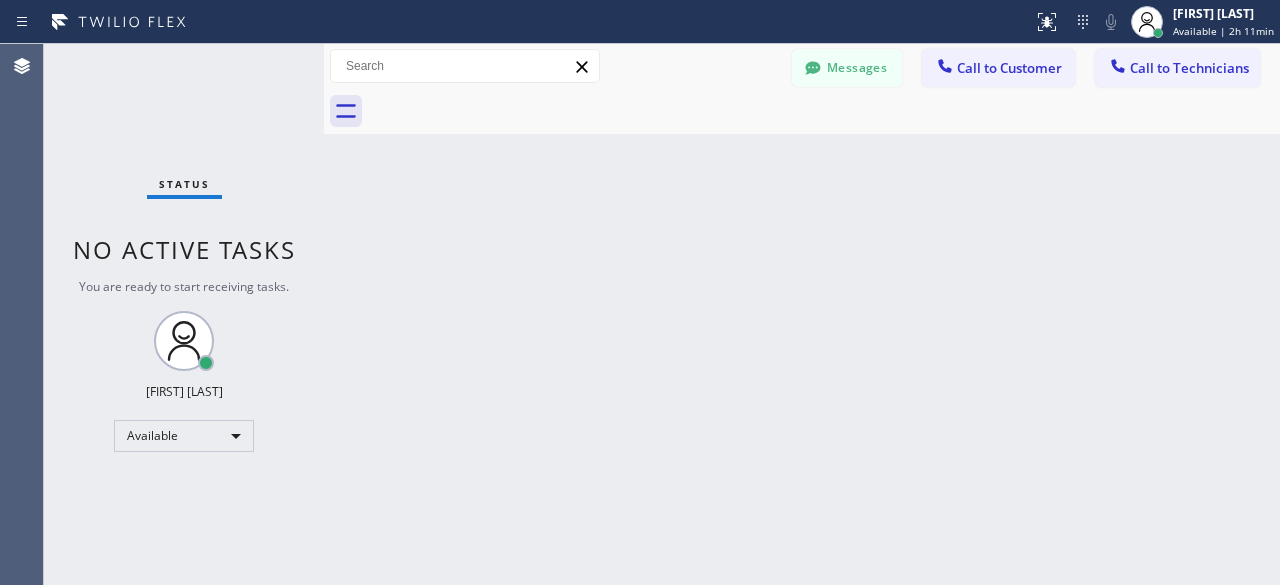 click on "Status   No active tasks     You are ready to start receiving tasks.   [FIRST] [LAST] Available" at bounding box center [184, 314] 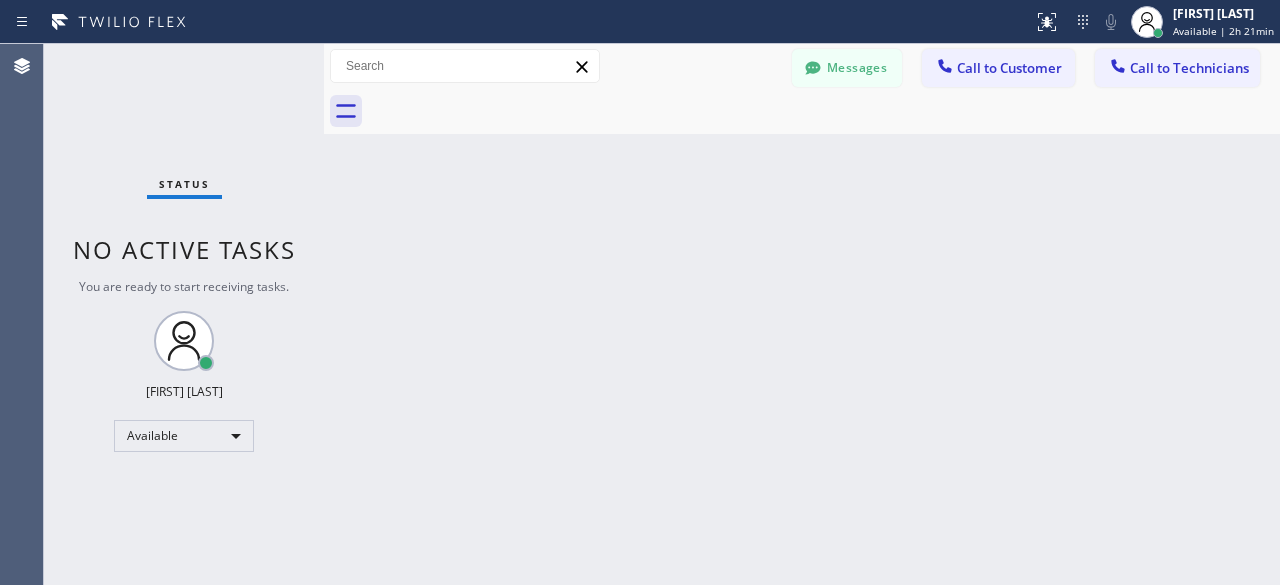 click on "Status   No active tasks     You are ready to start receiving tasks.   [FIRST] [LAST] Available" at bounding box center [184, 314] 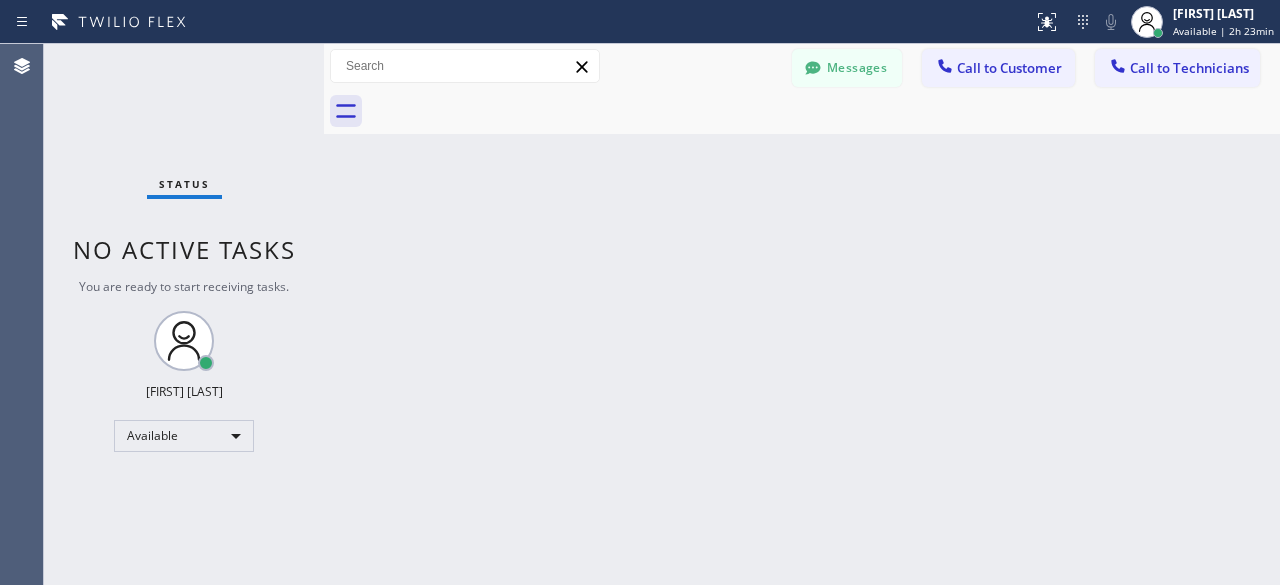 click on "Status   No active tasks     You are ready to start receiving tasks.   [FIRST] [LAST] Available" at bounding box center [184, 314] 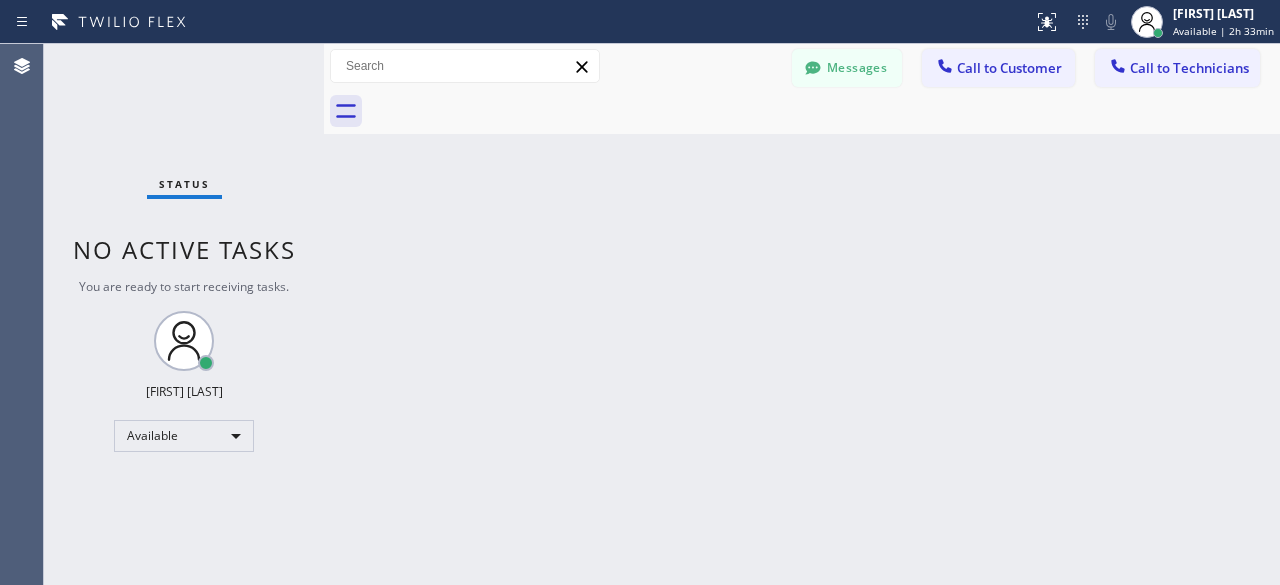 click on "Status   No active tasks     You are ready to start receiving tasks.   [FIRST] [LAST] Available" at bounding box center [184, 314] 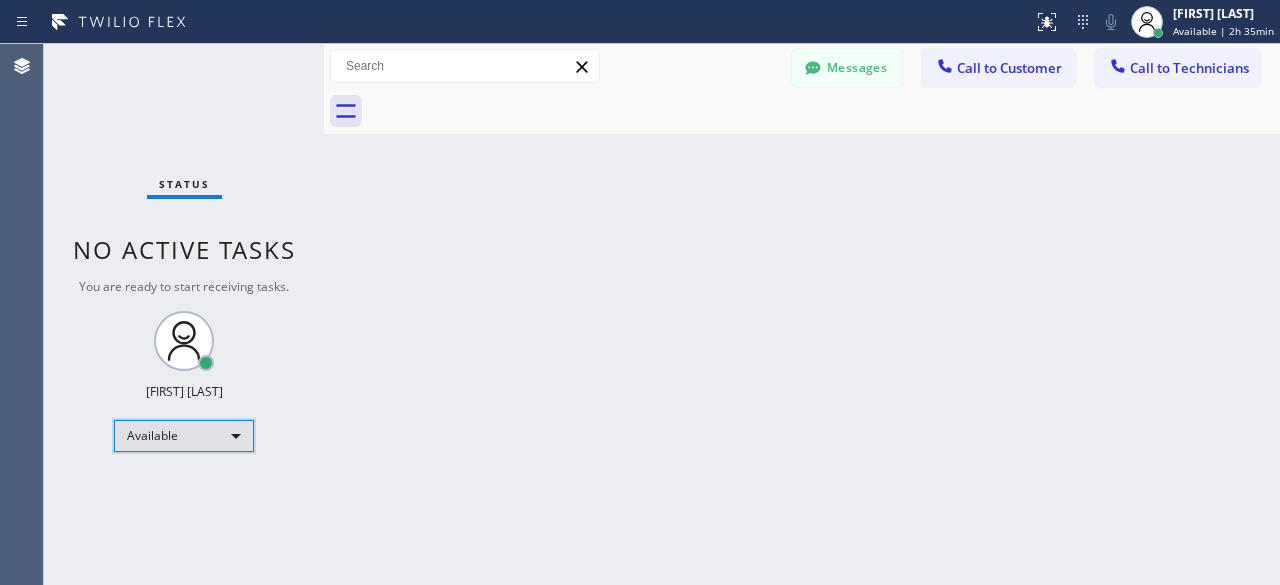 click on "Available" at bounding box center (184, 436) 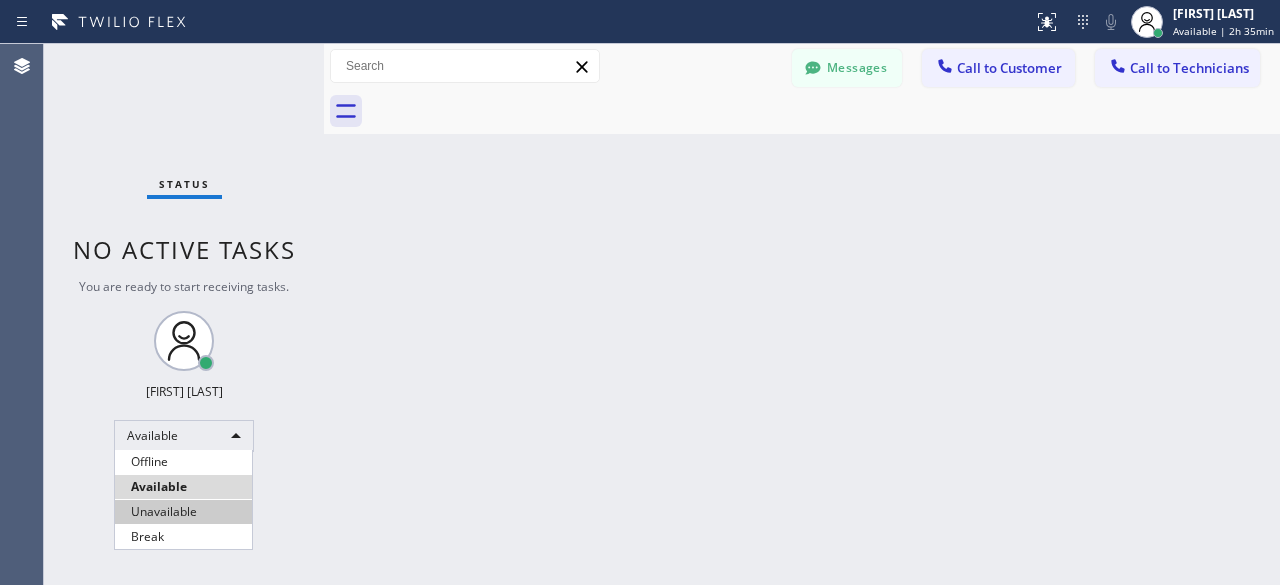 click on "Unavailable" at bounding box center (183, 512) 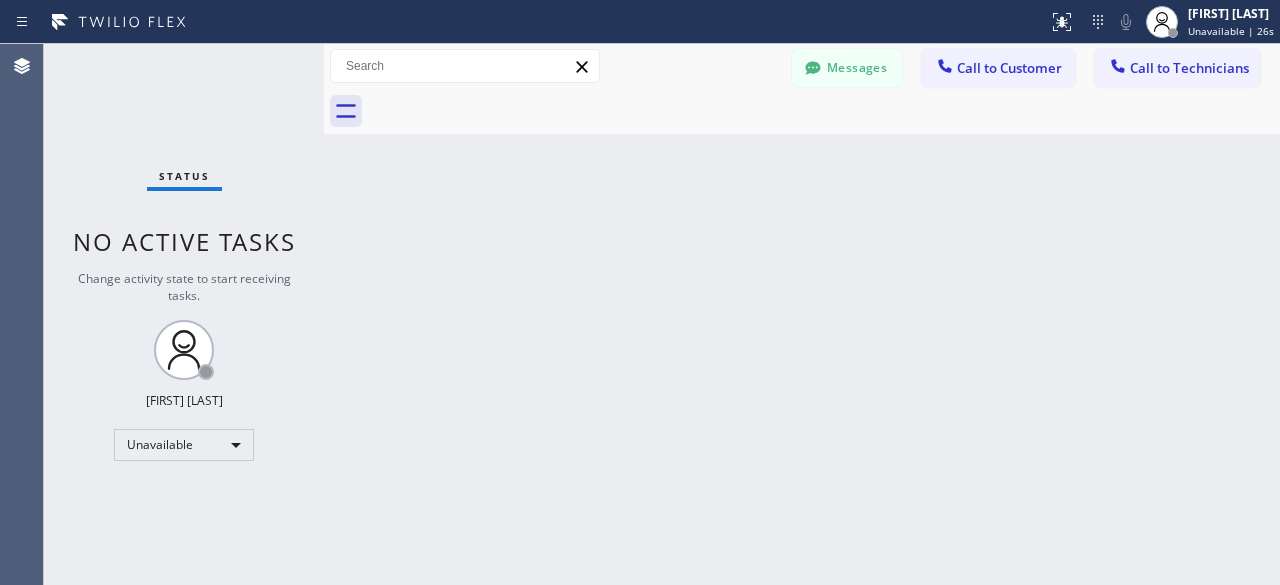 click on "Status   No active tasks     Change activity state to start receiving tasks.   [FIRST] [LAST] Unavailable" at bounding box center [184, 314] 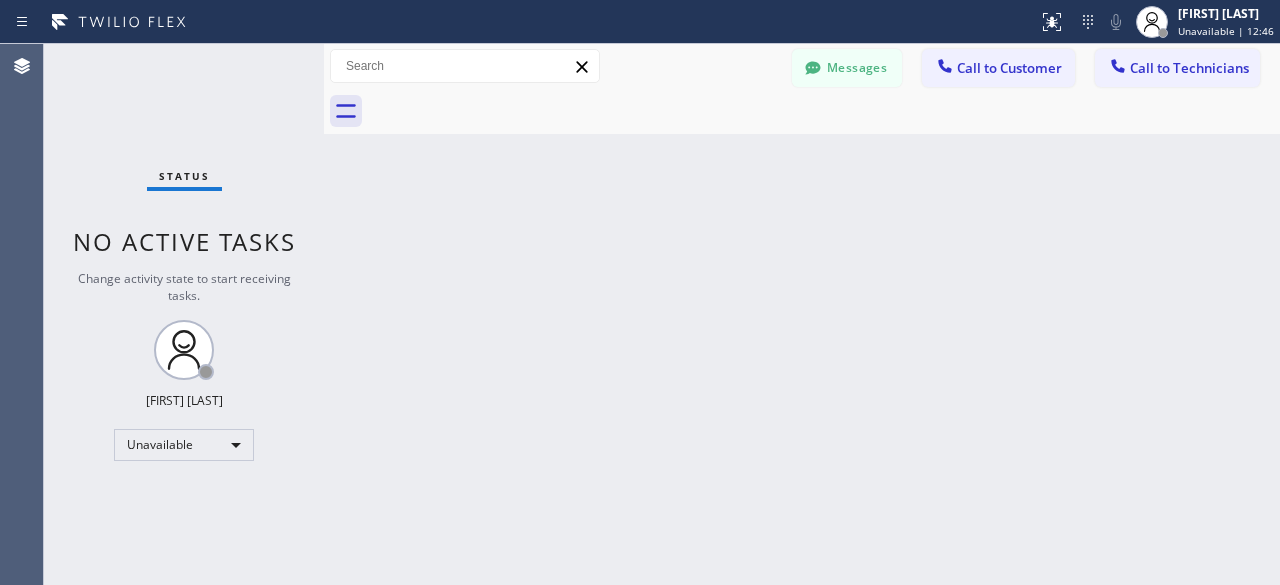 click on "Status   No active tasks     Change activity state to start receiving tasks.   [FIRST] [LAST] Unavailable" at bounding box center (184, 314) 